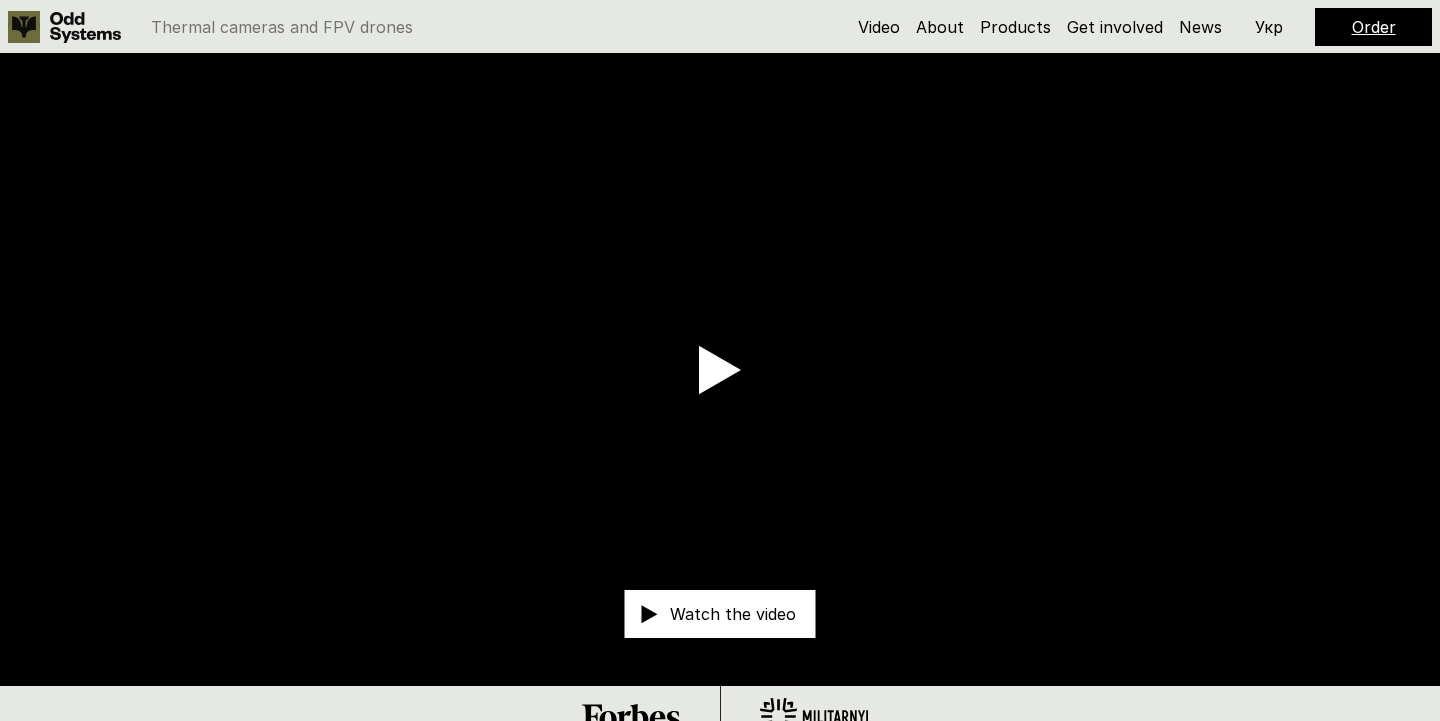 scroll, scrollTop: 0, scrollLeft: 0, axis: both 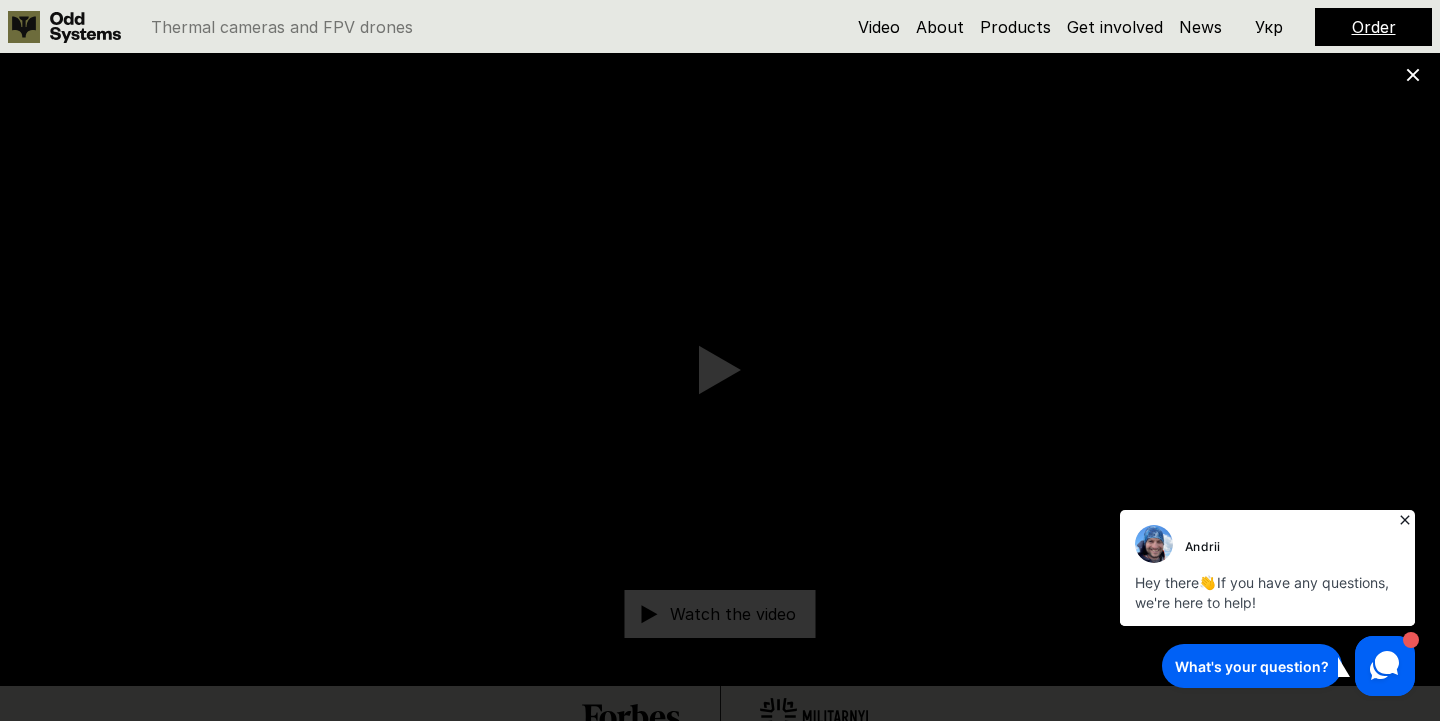 click on "What's your question?" at bounding box center [1252, 666] 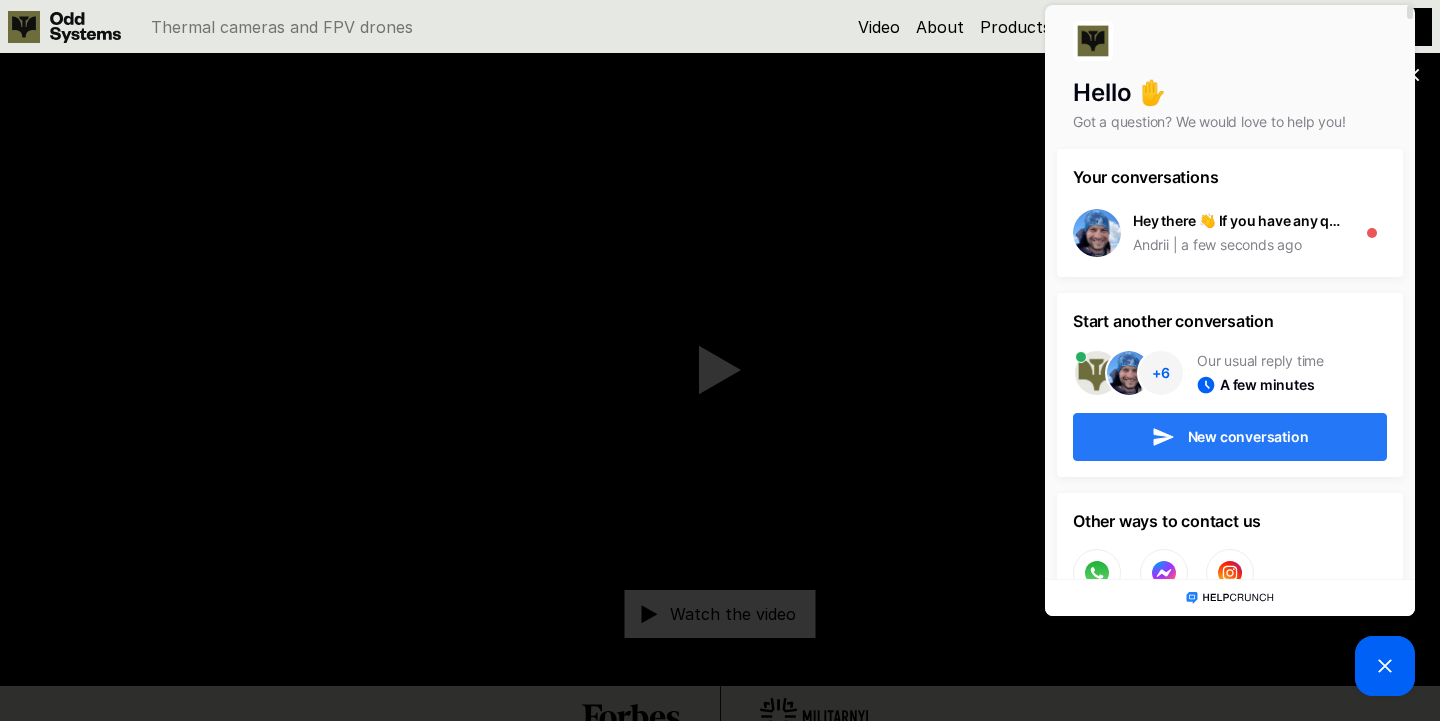 click on "New conversation" at bounding box center [1230, 437] 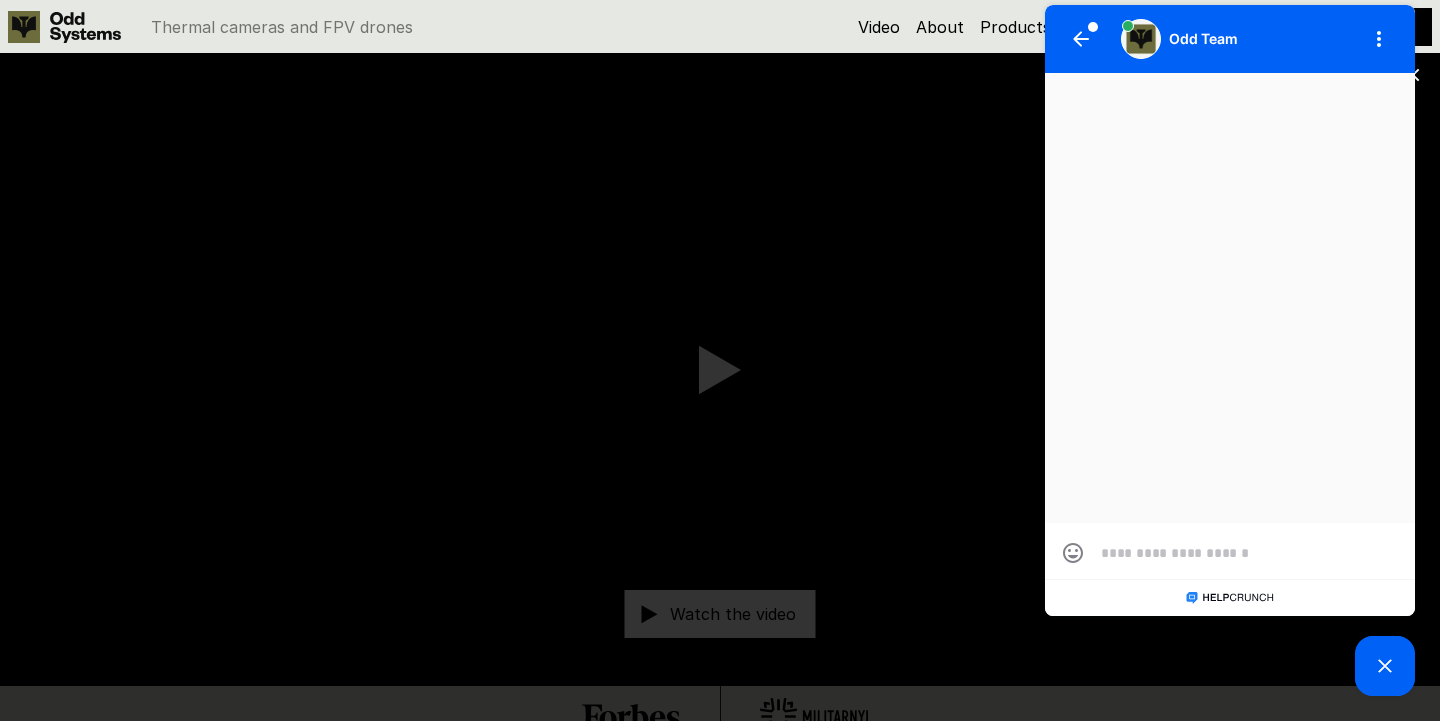 click at bounding box center [1230, 553] 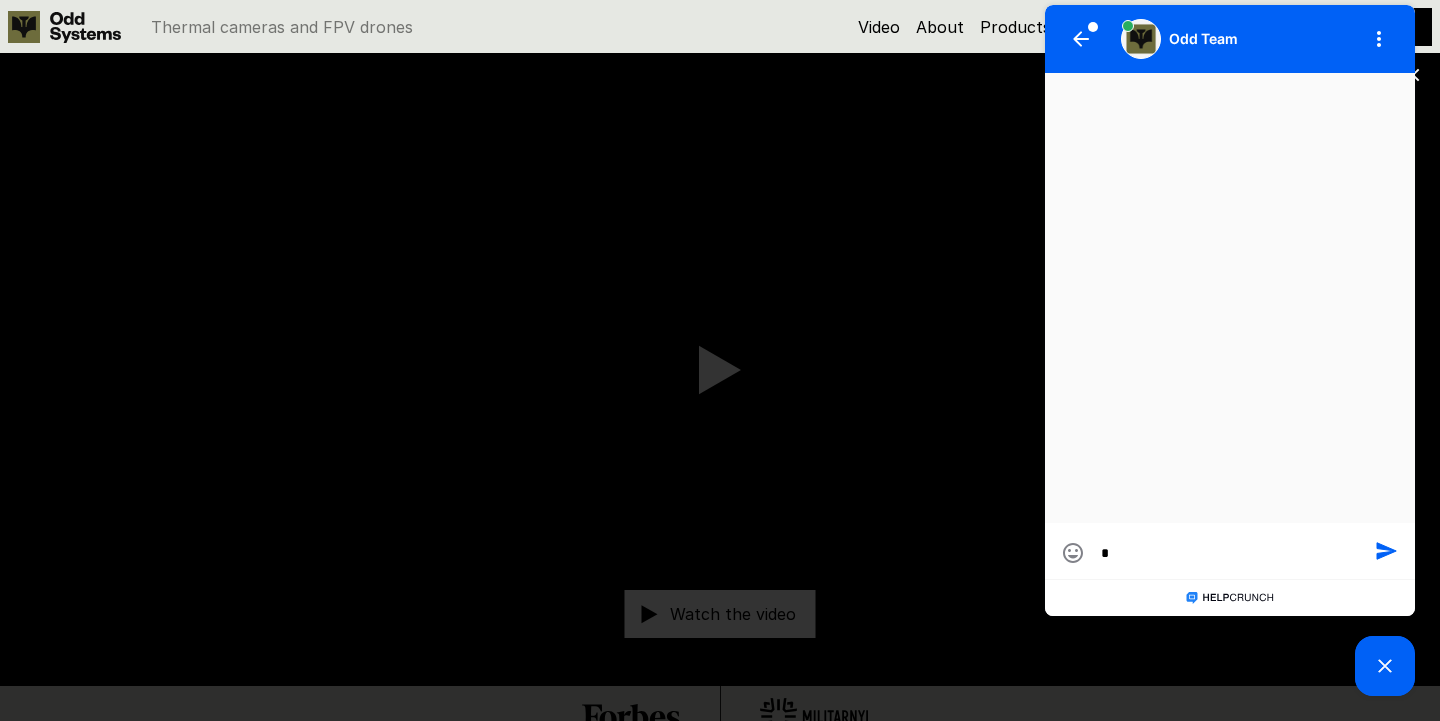 type on "**" 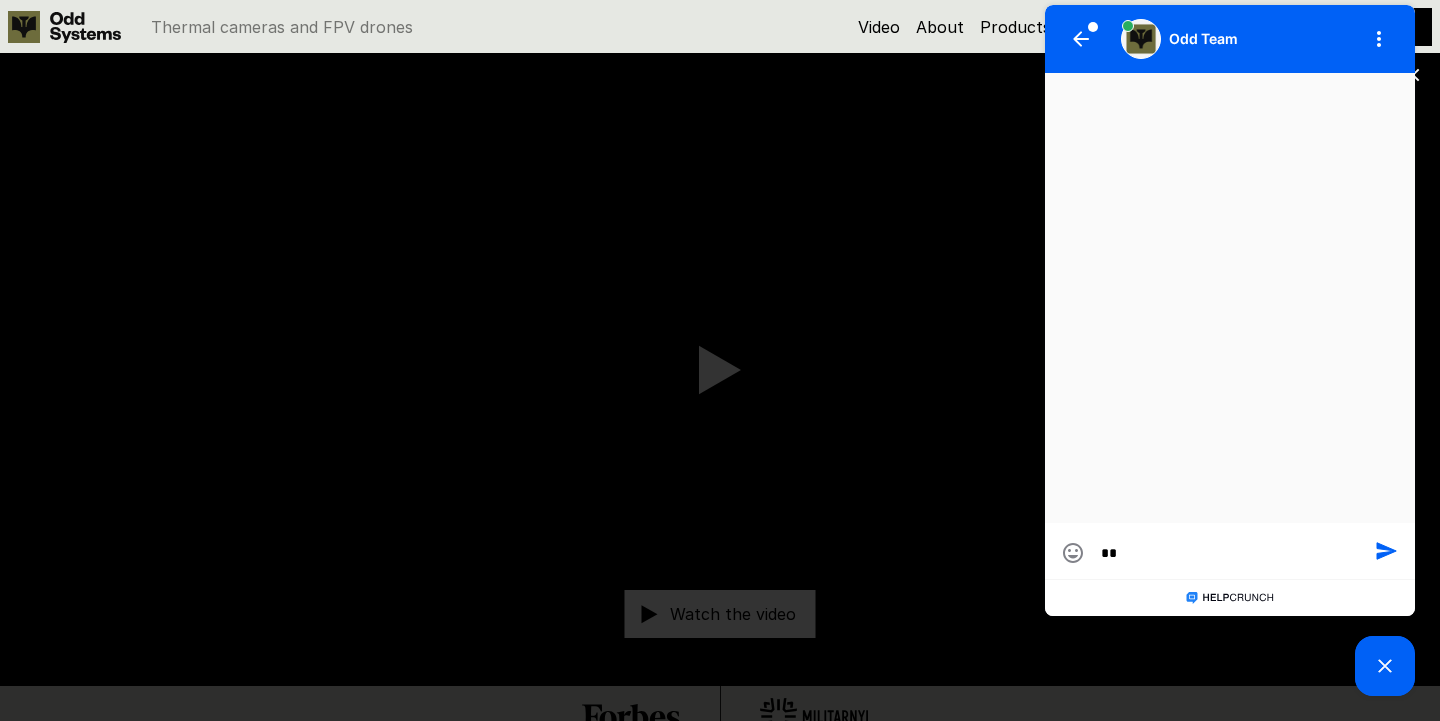 type on "**" 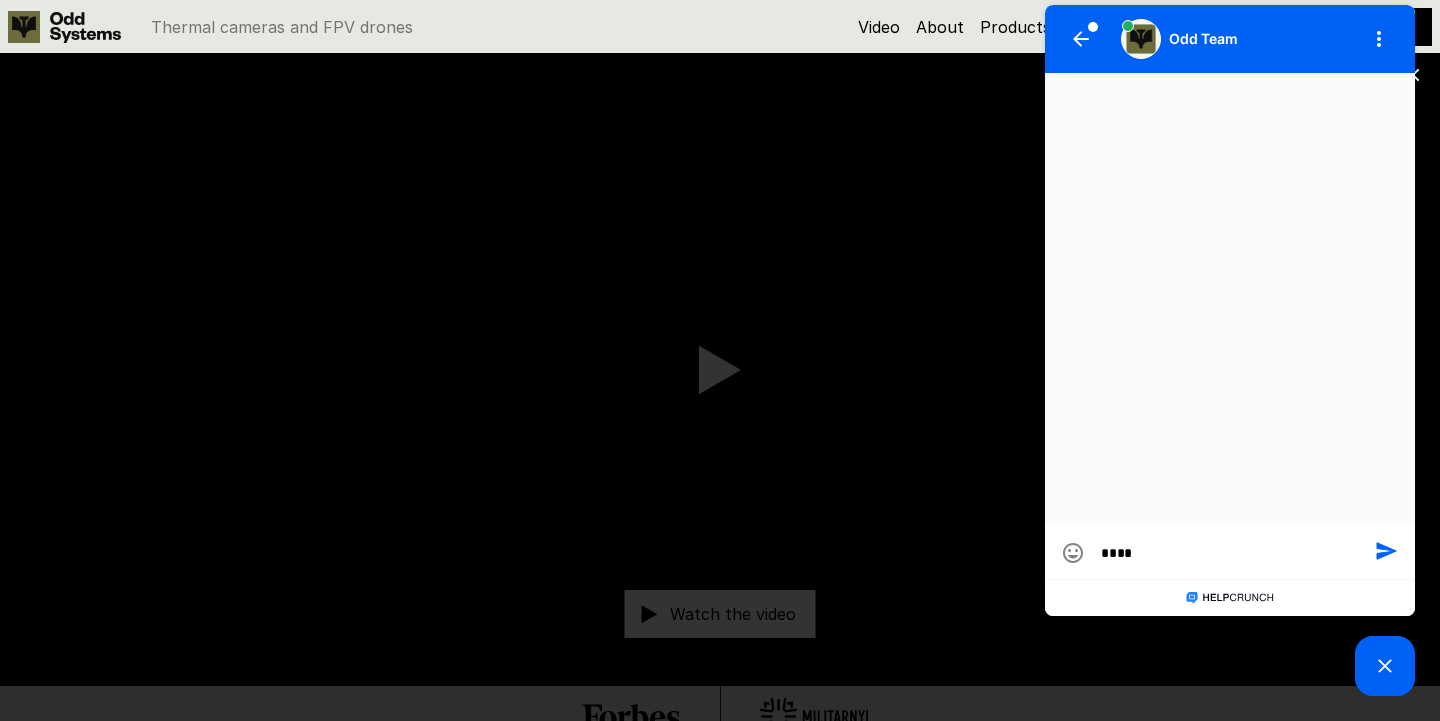 type on "*****" 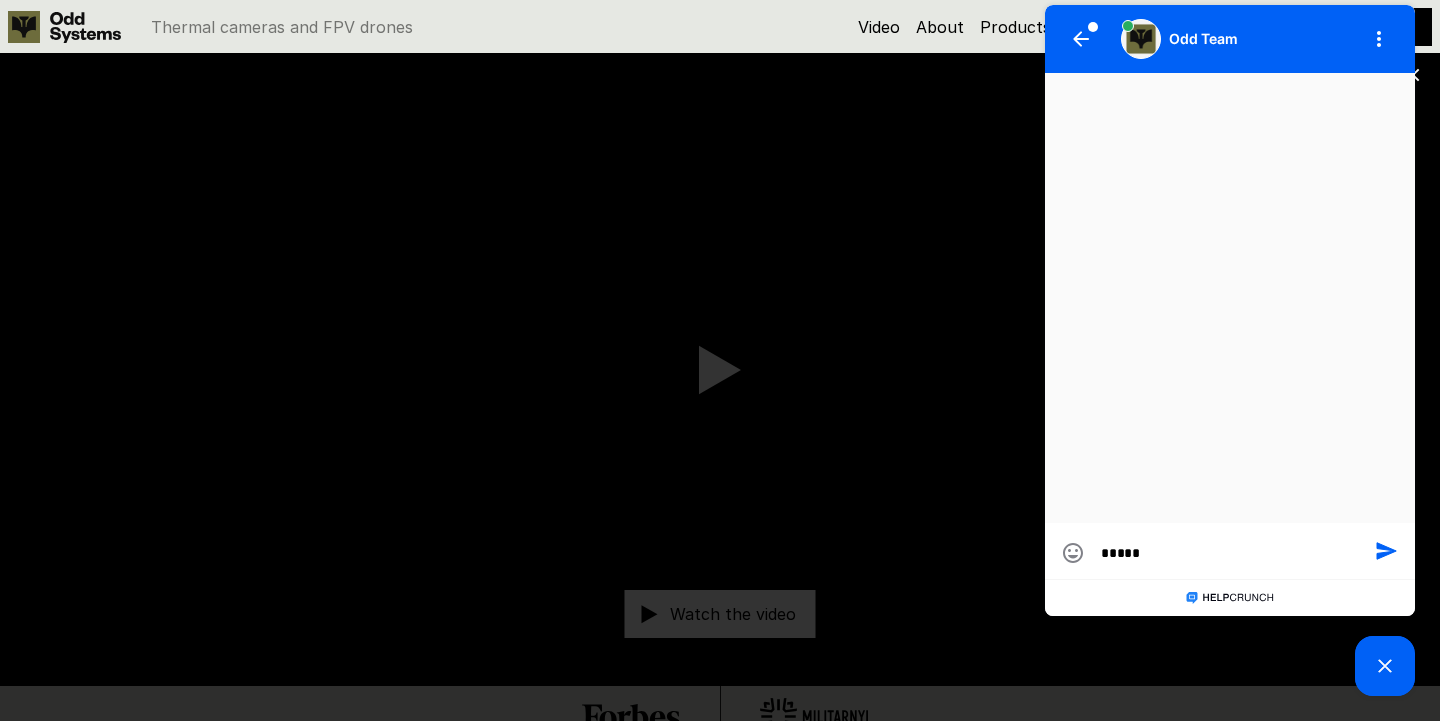 type on "******" 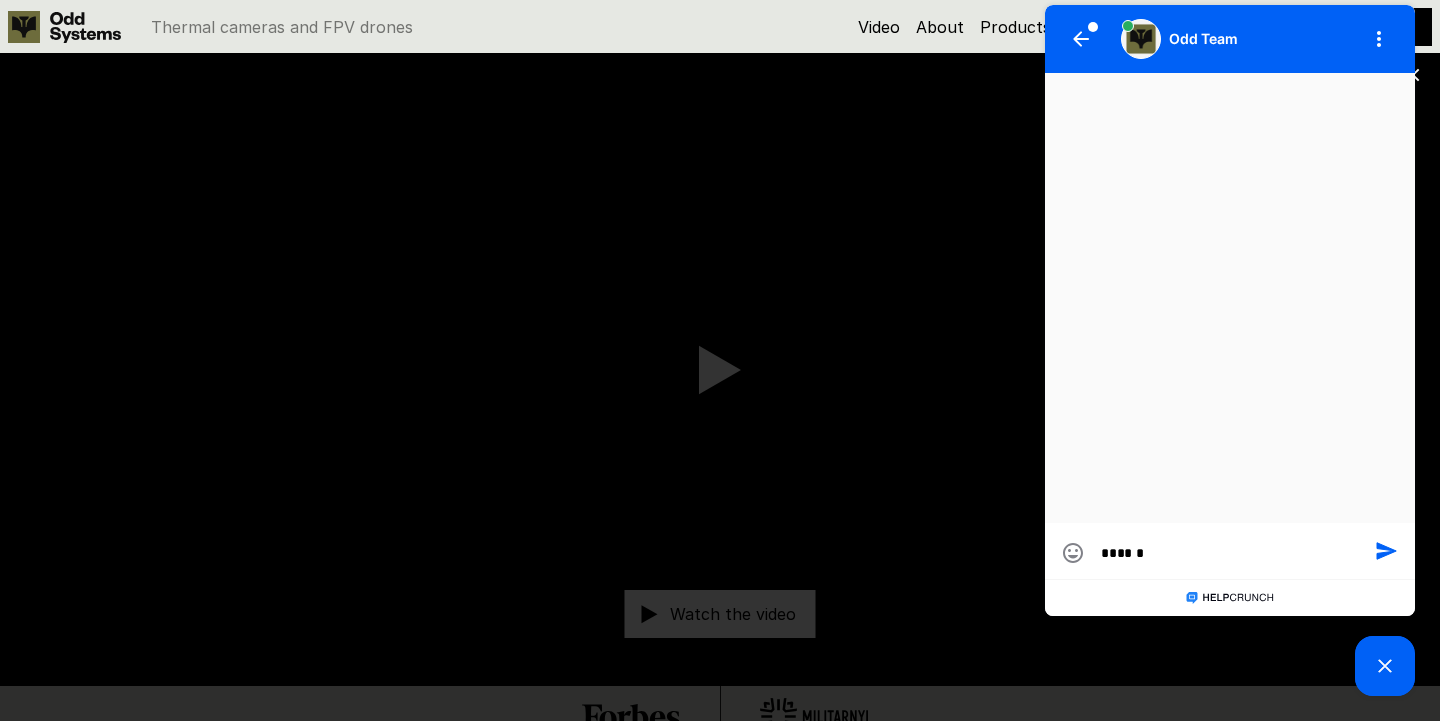 type on "*******" 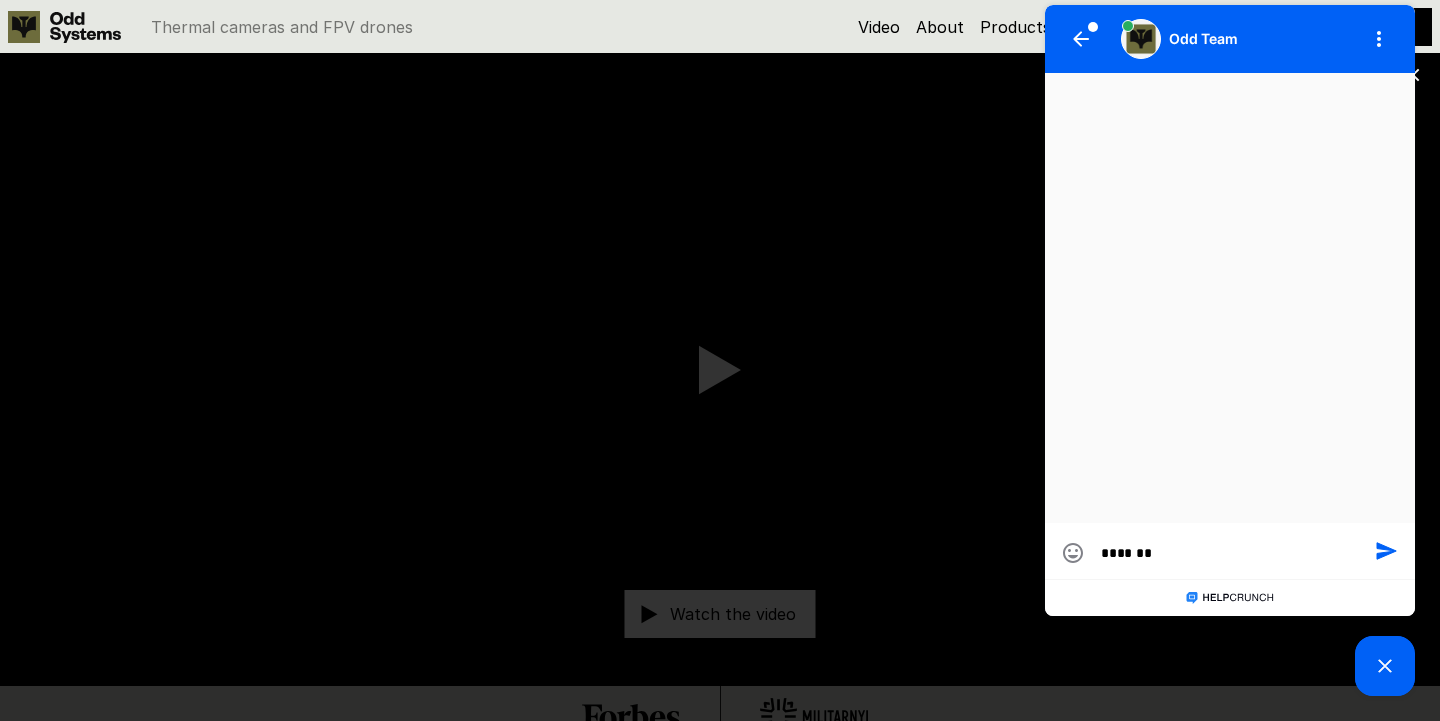 type on "*******" 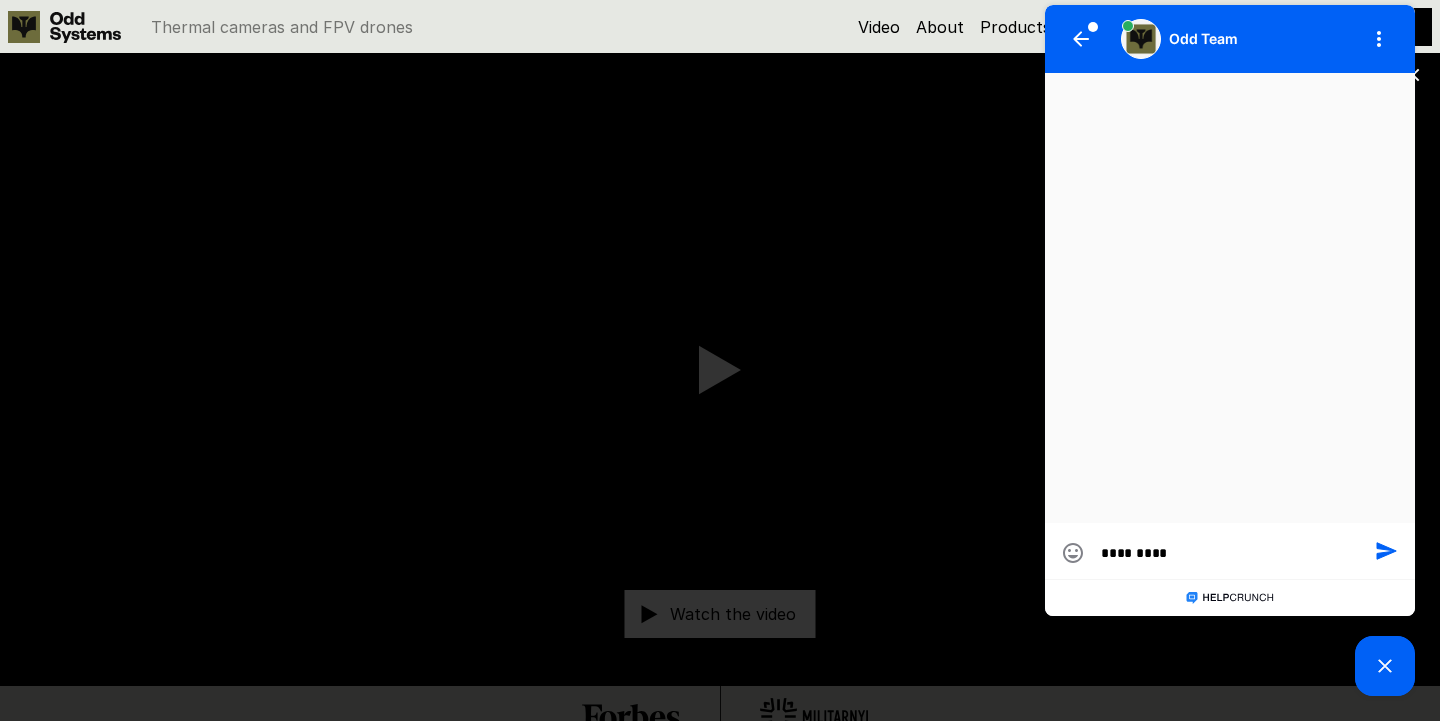 type on "**********" 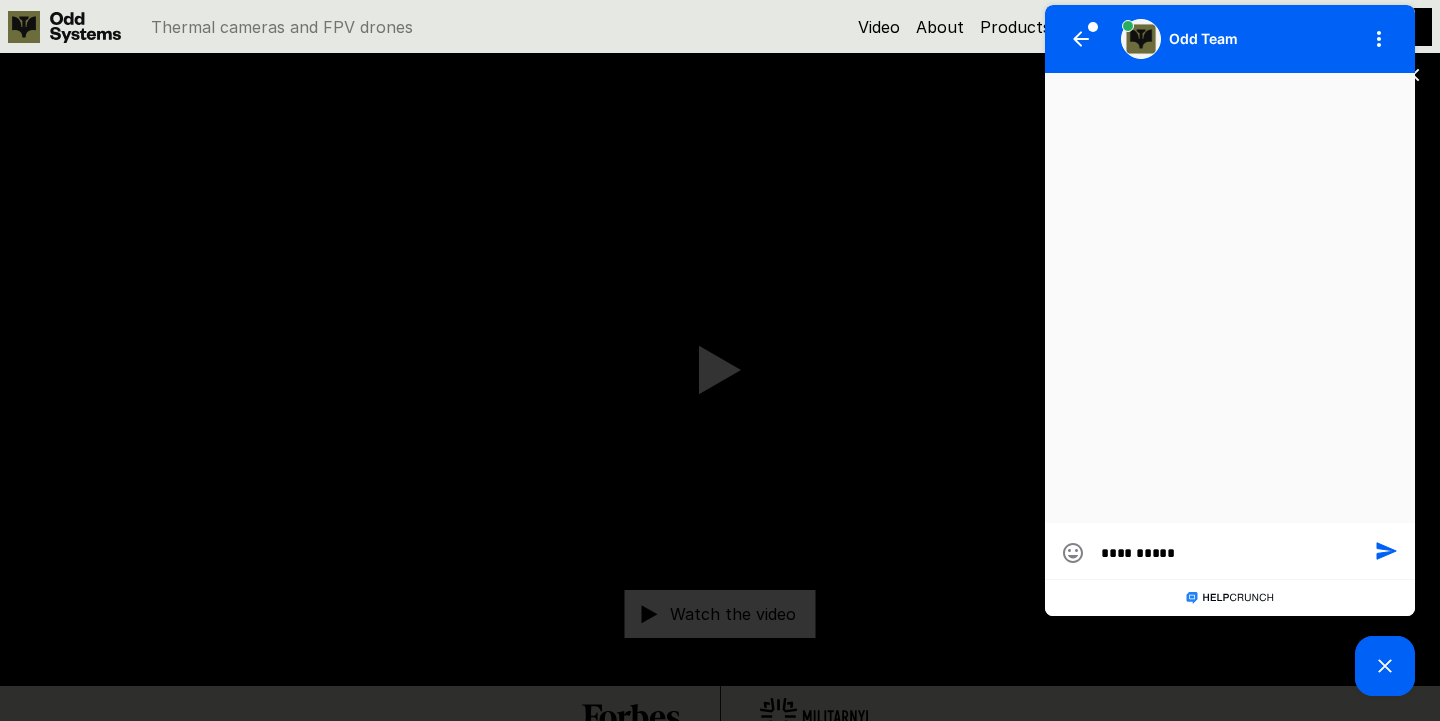 type on "**********" 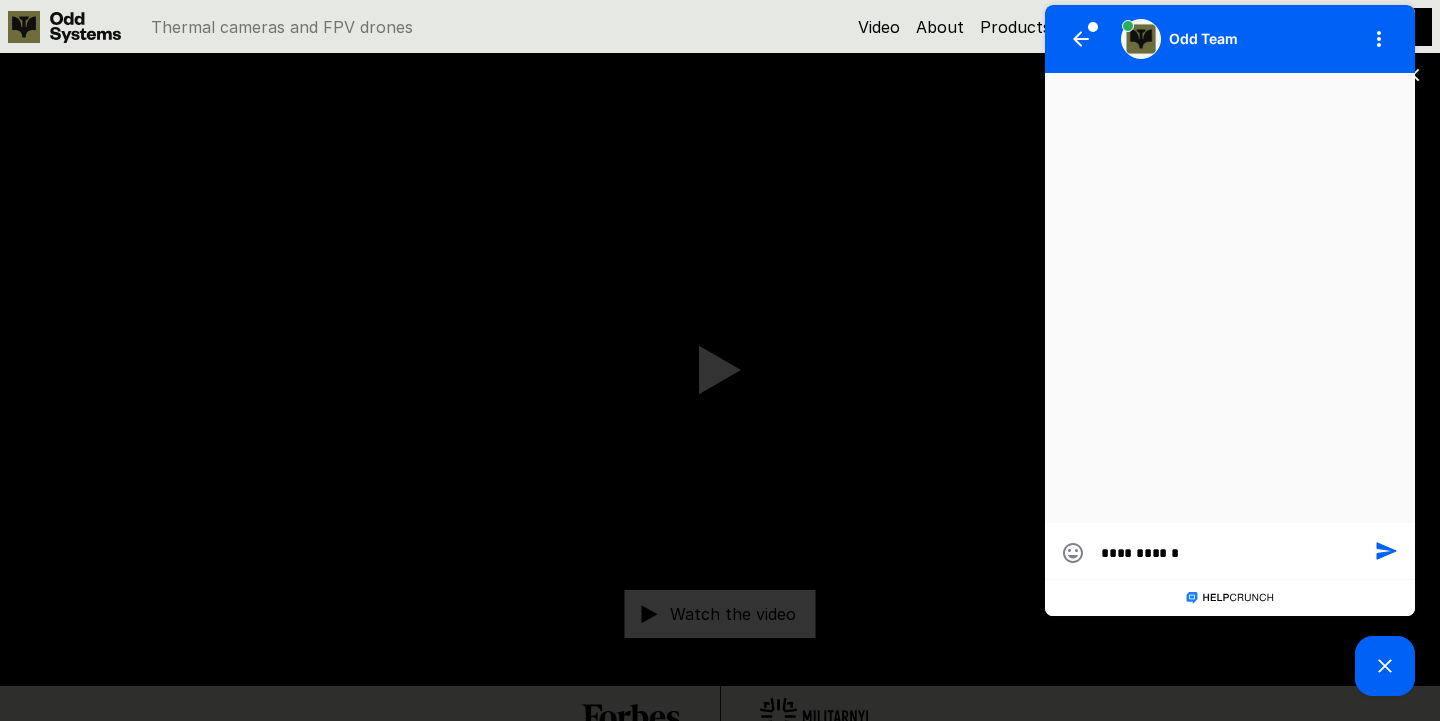 type on "**********" 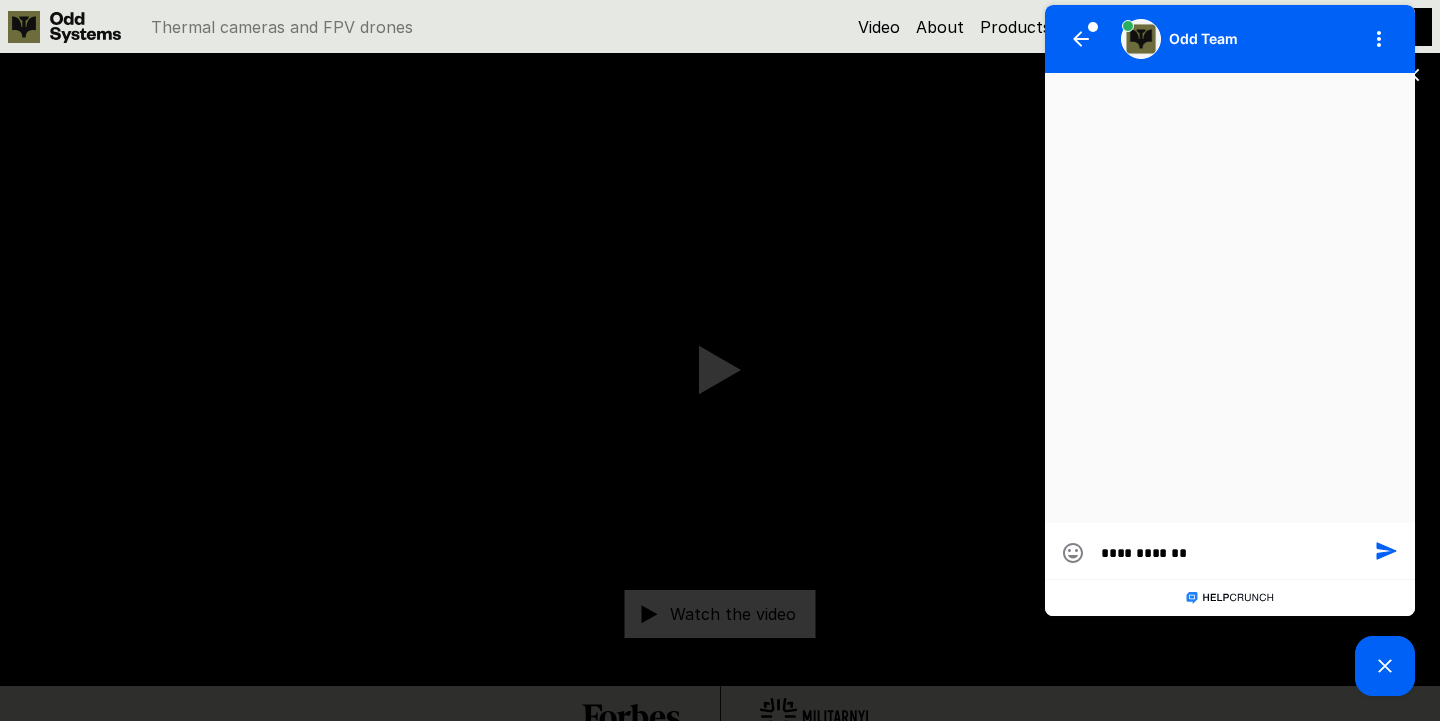 type on "**********" 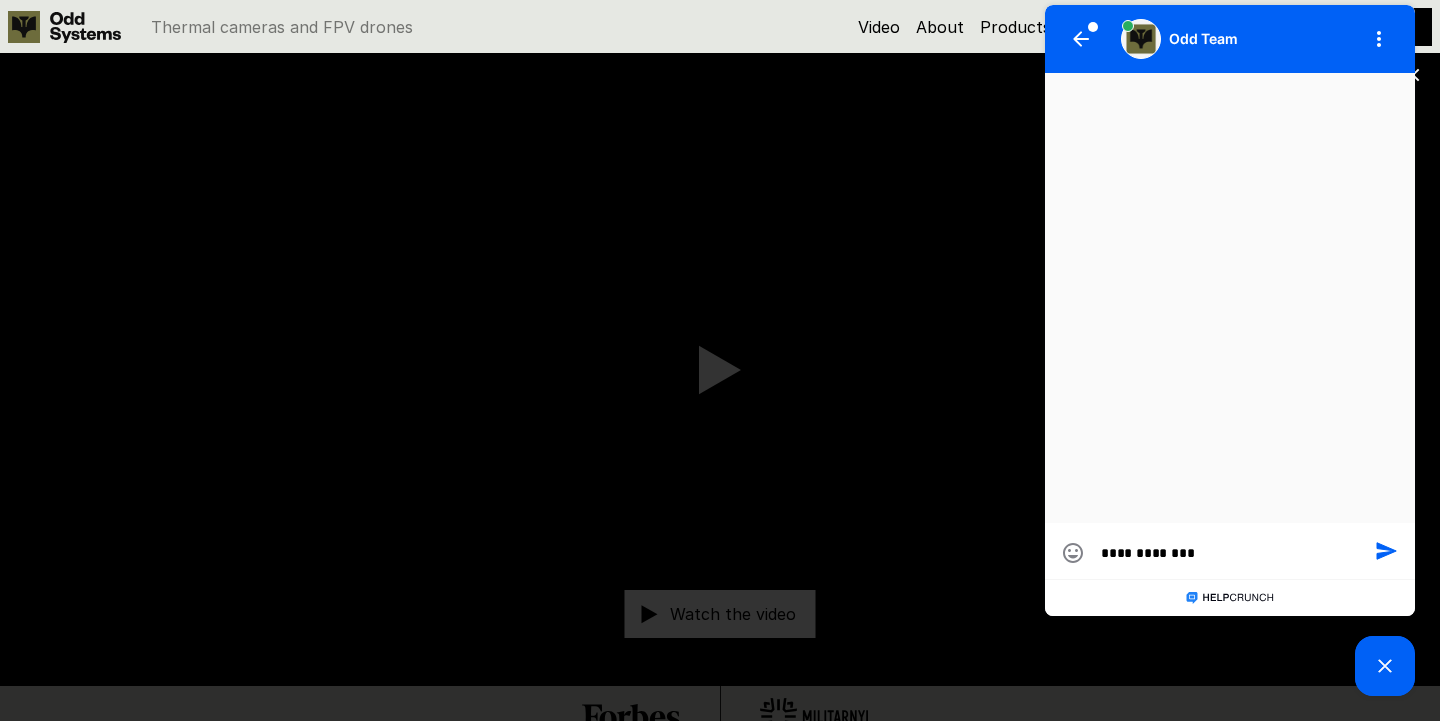 type on "**********" 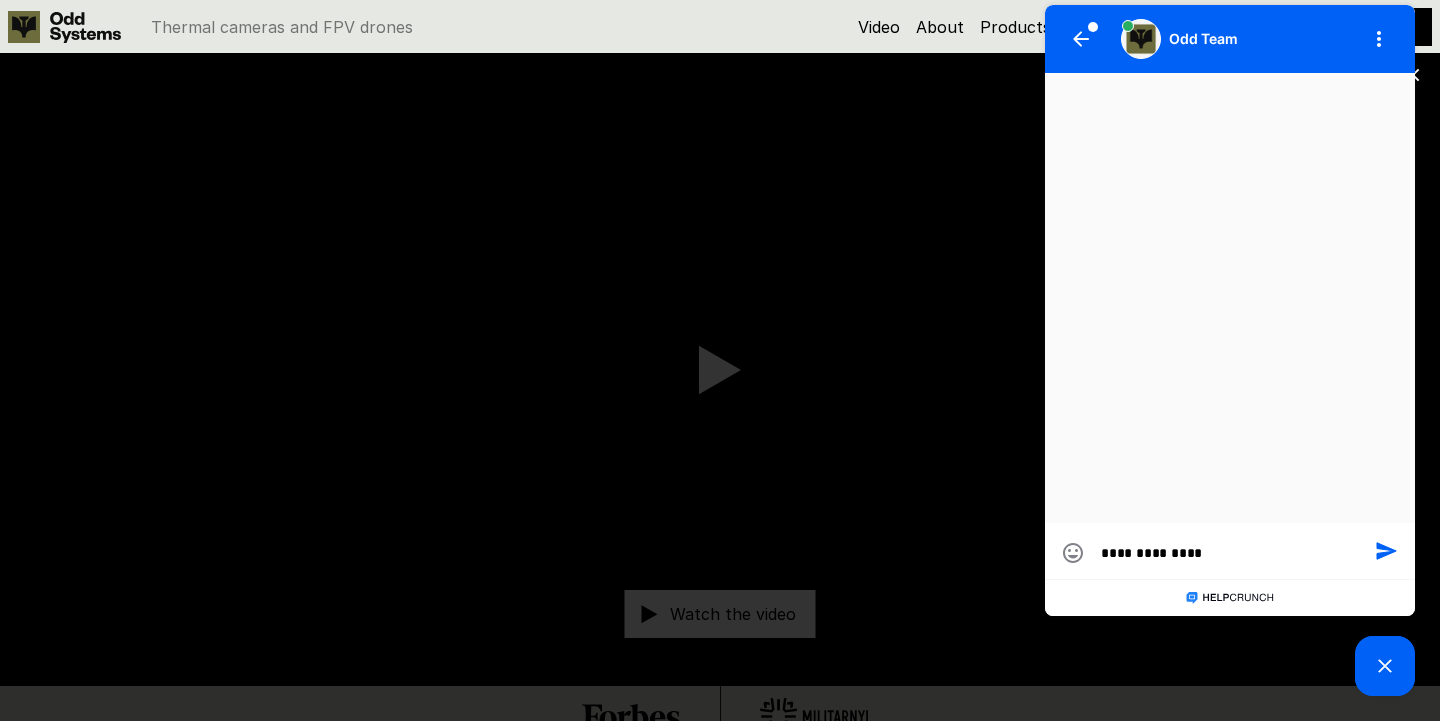 type on "**********" 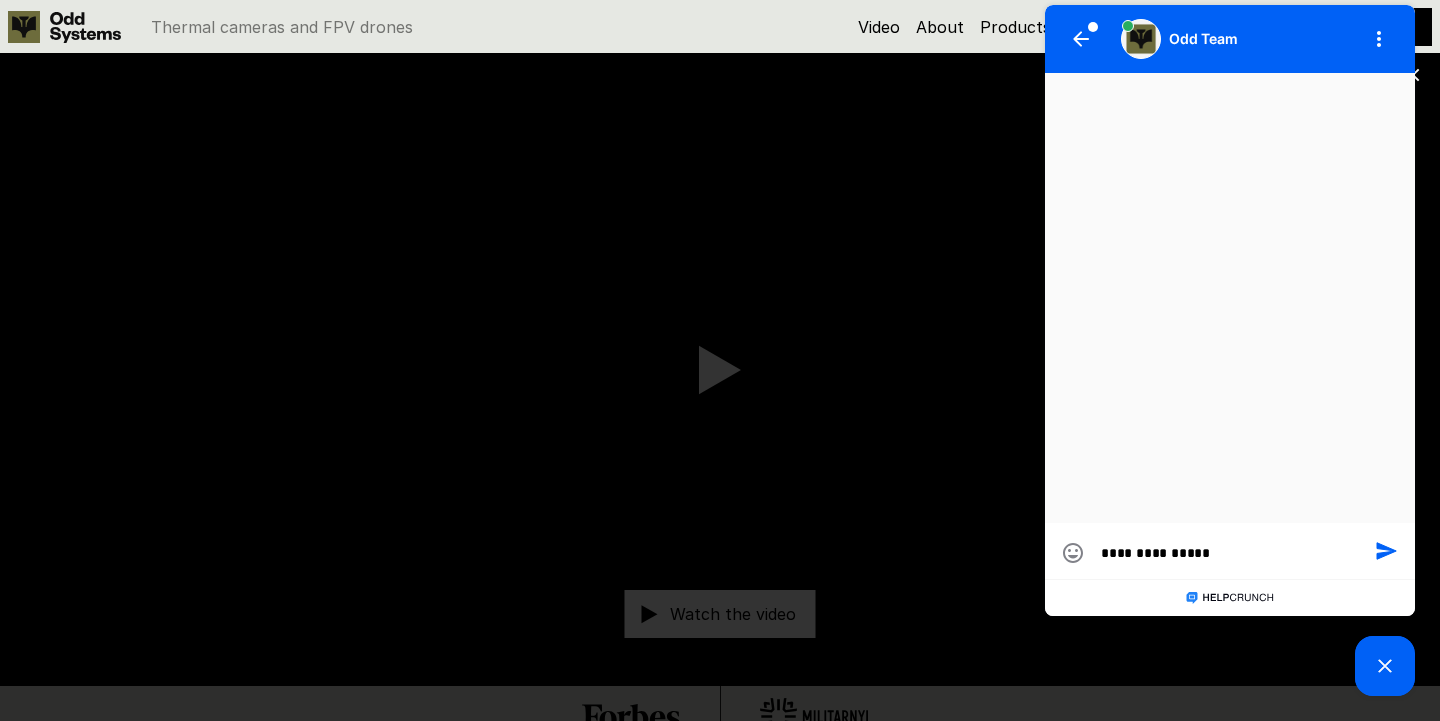 type on "**********" 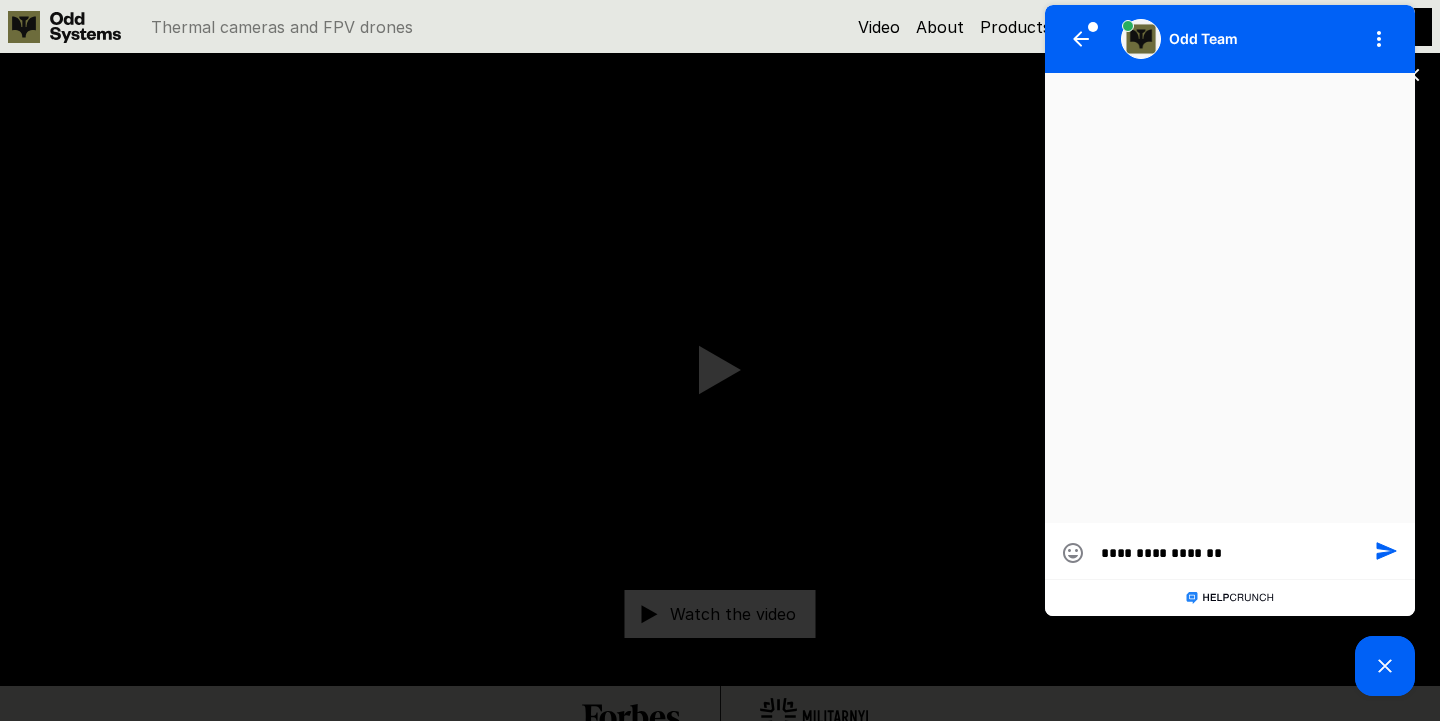 type on "**********" 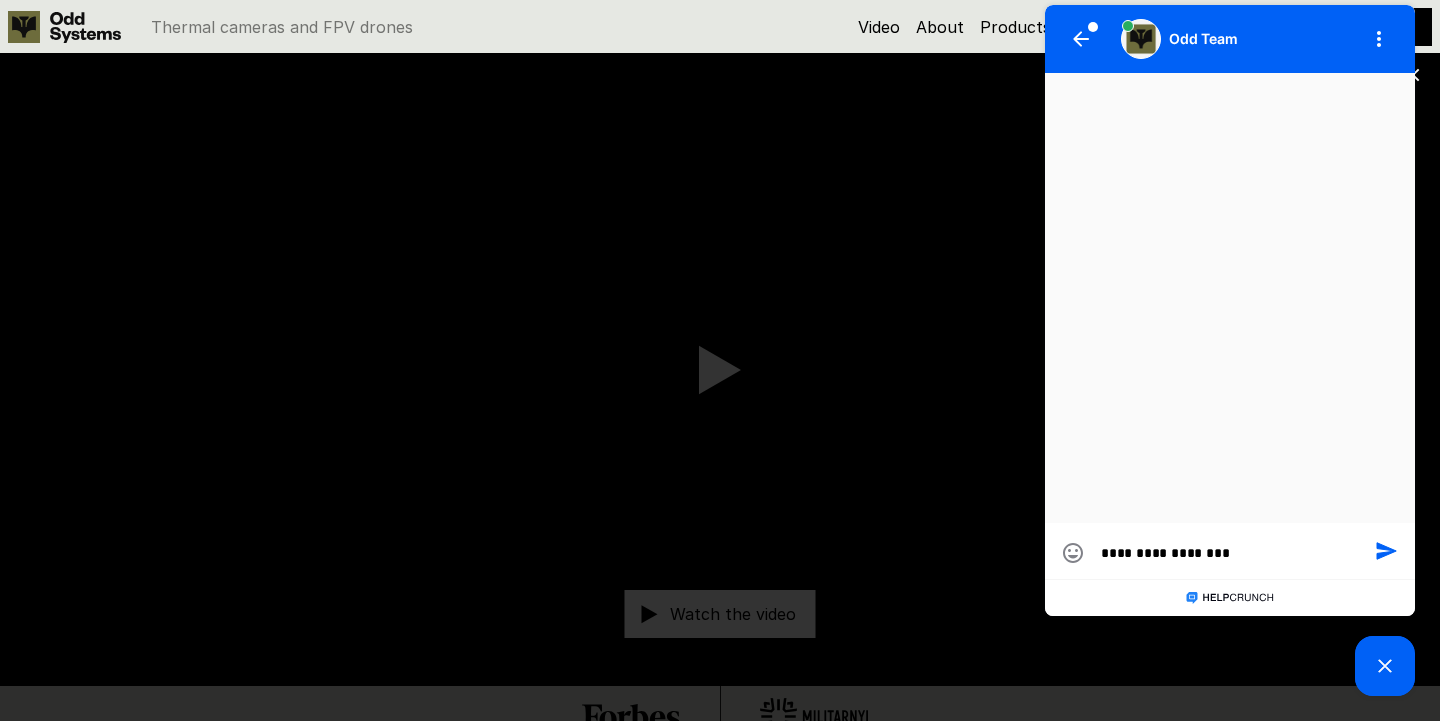 type on "**********" 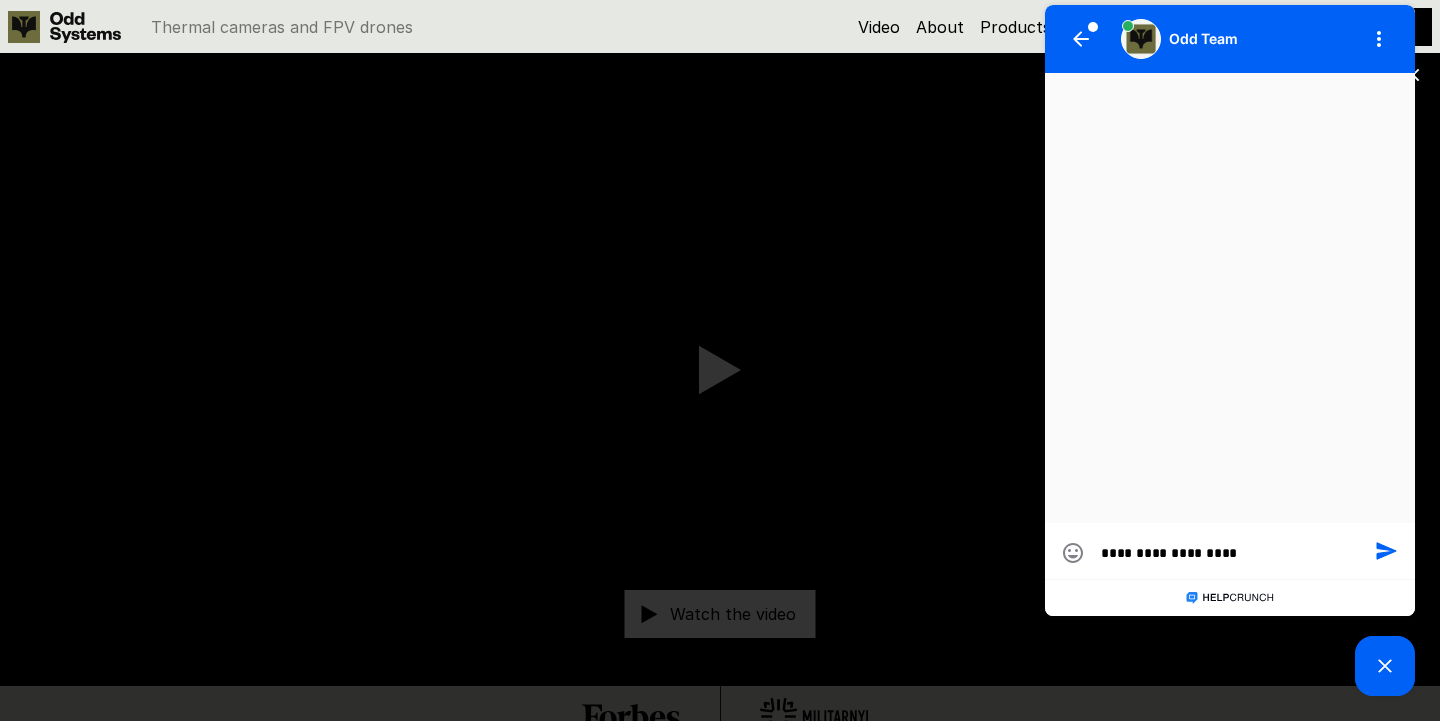 type on "**********" 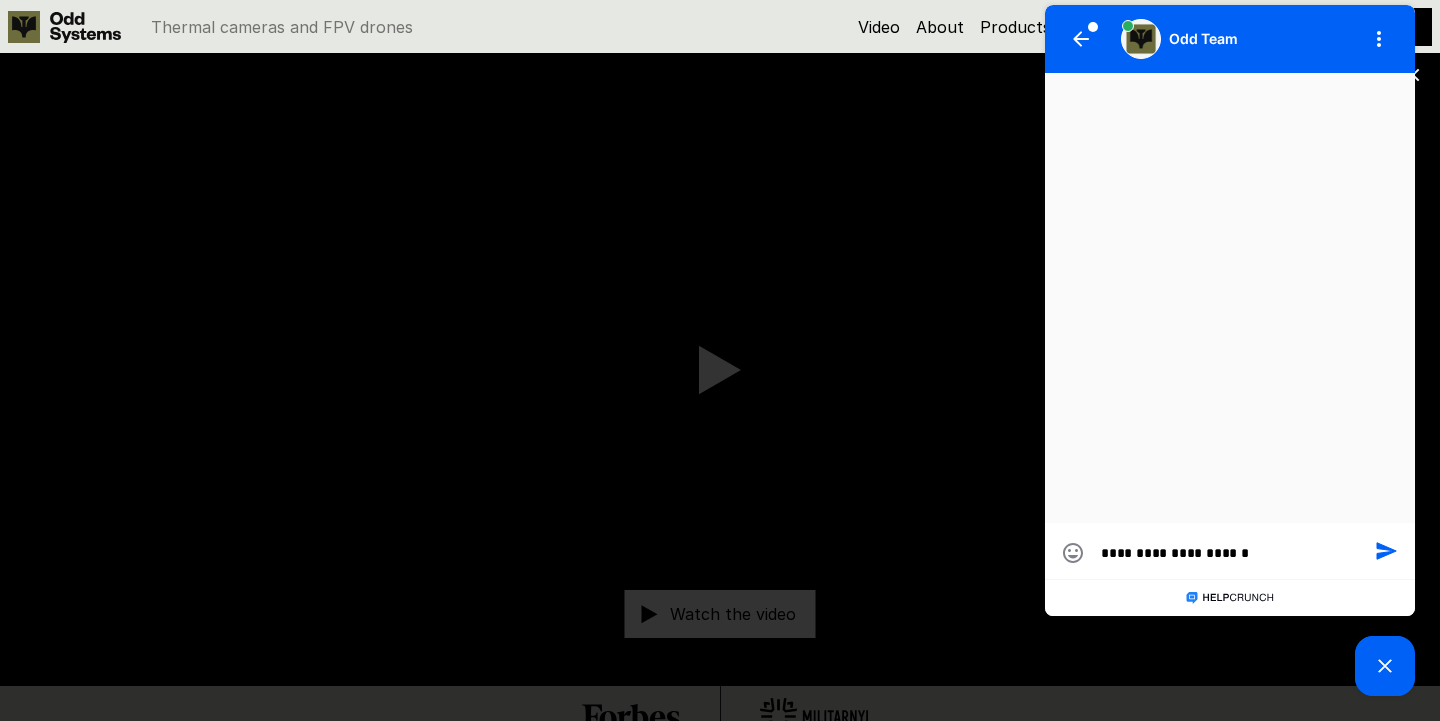 type on "**********" 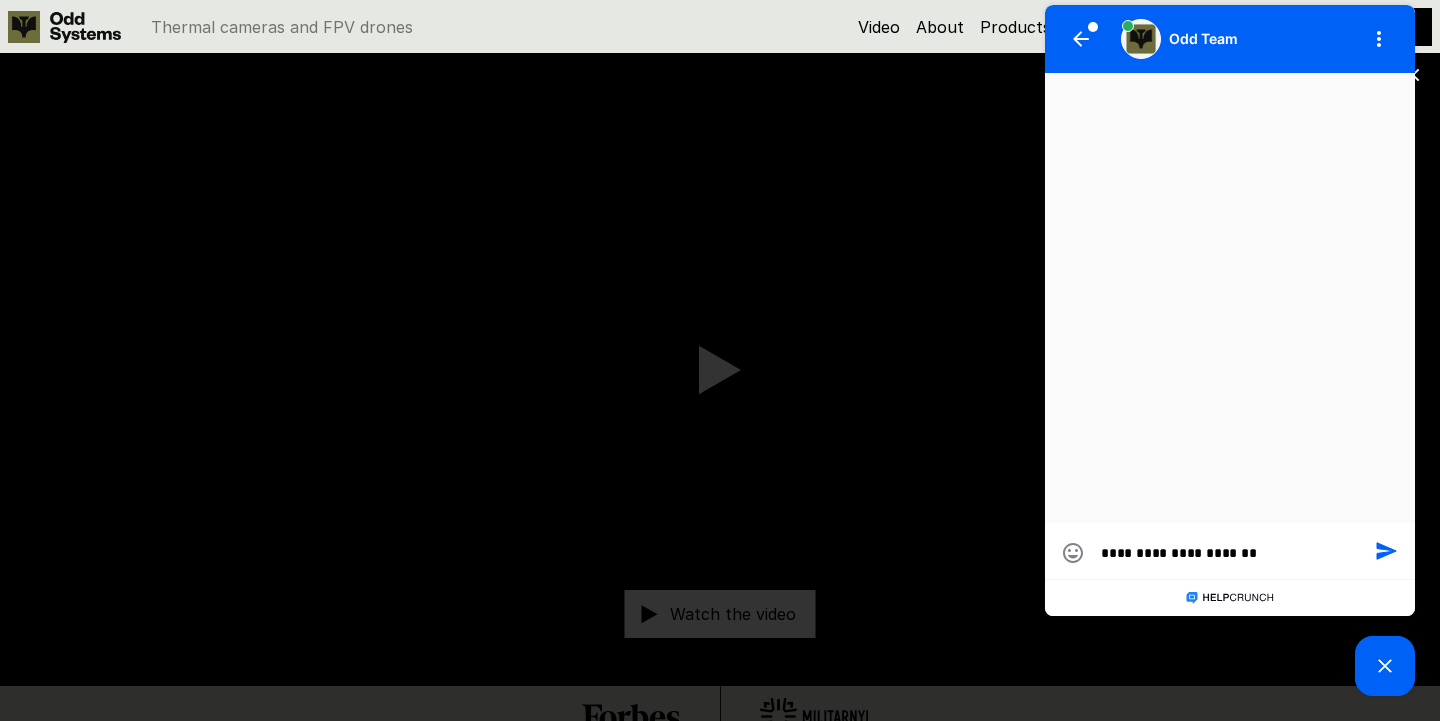 type on "**********" 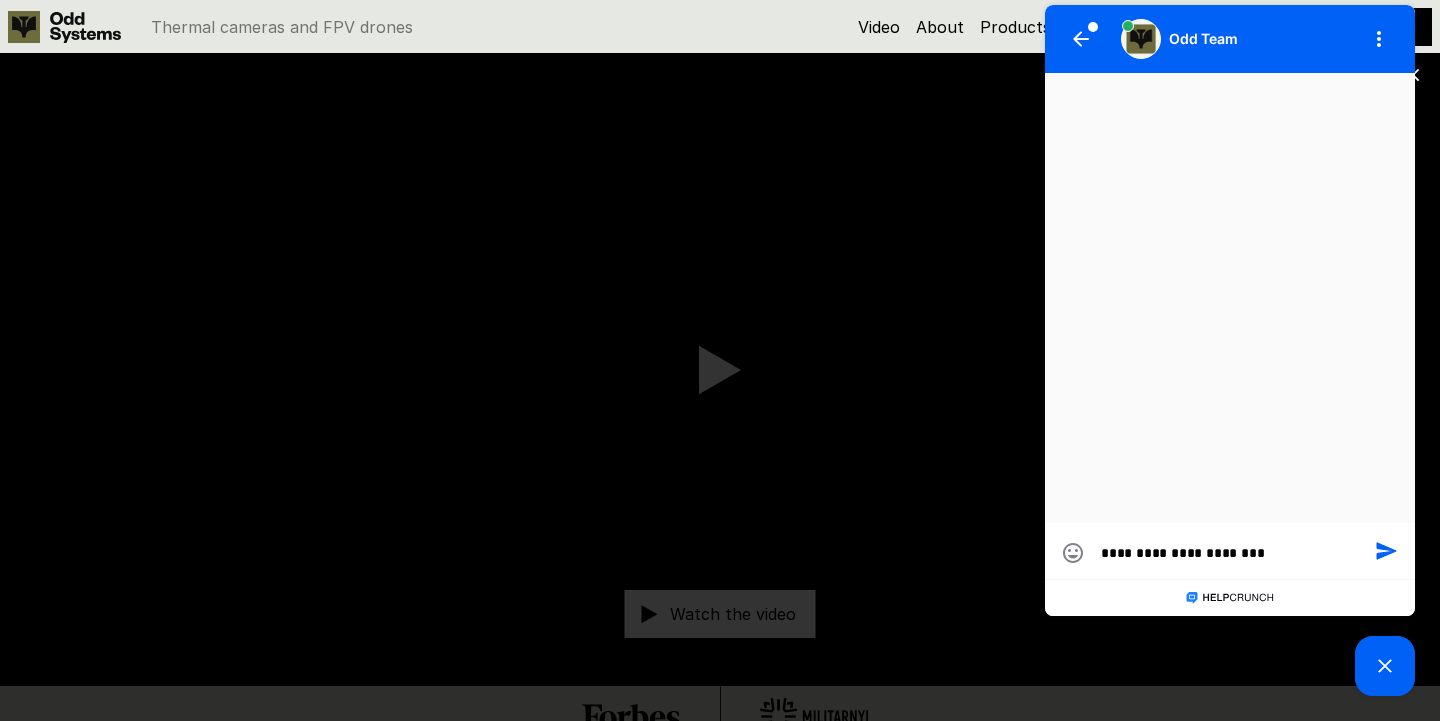 type on "**********" 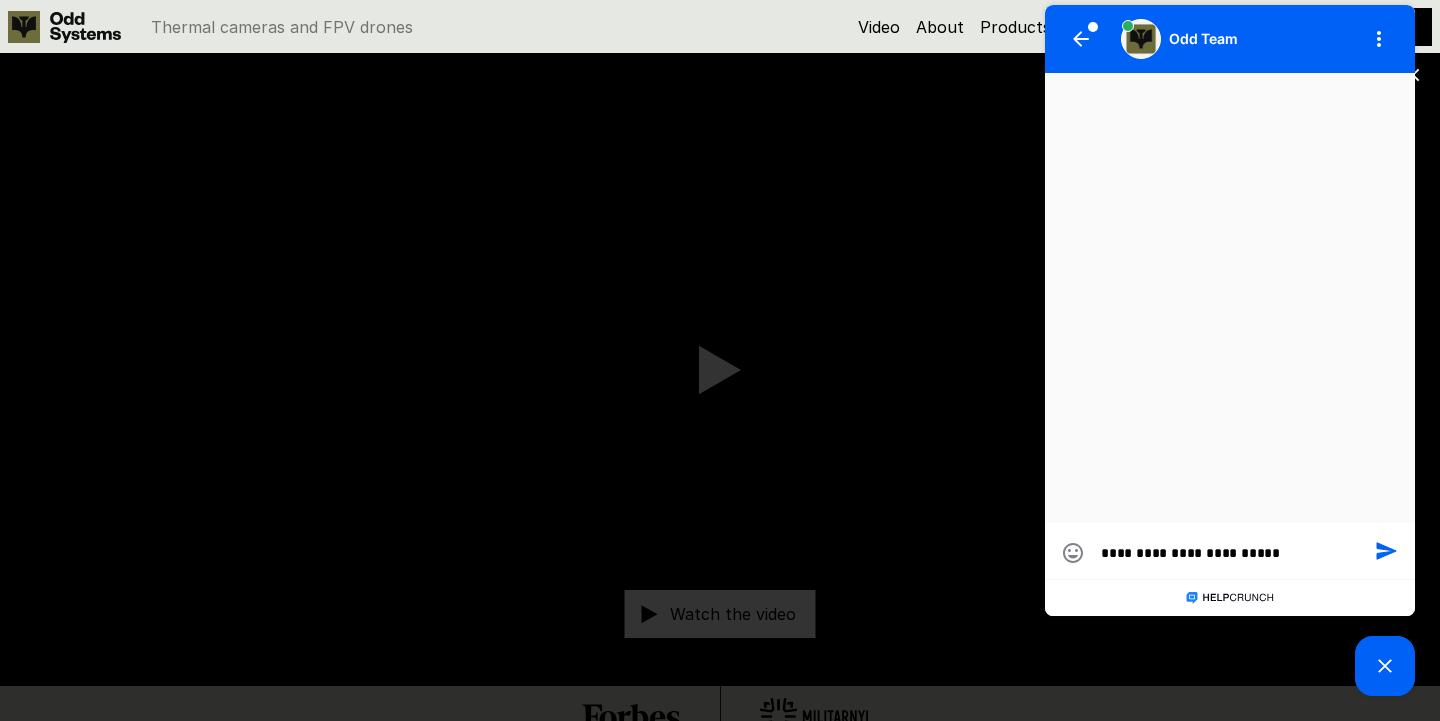 type on "**********" 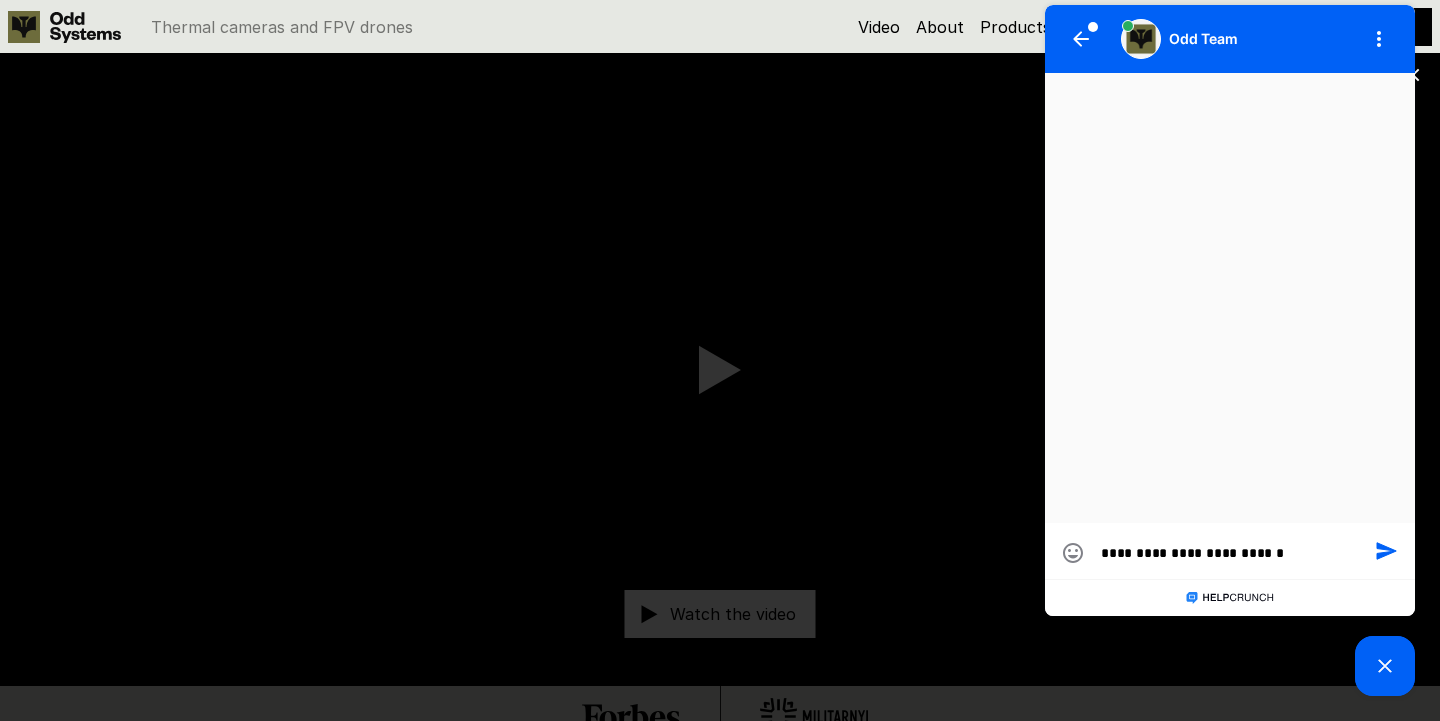type on "**********" 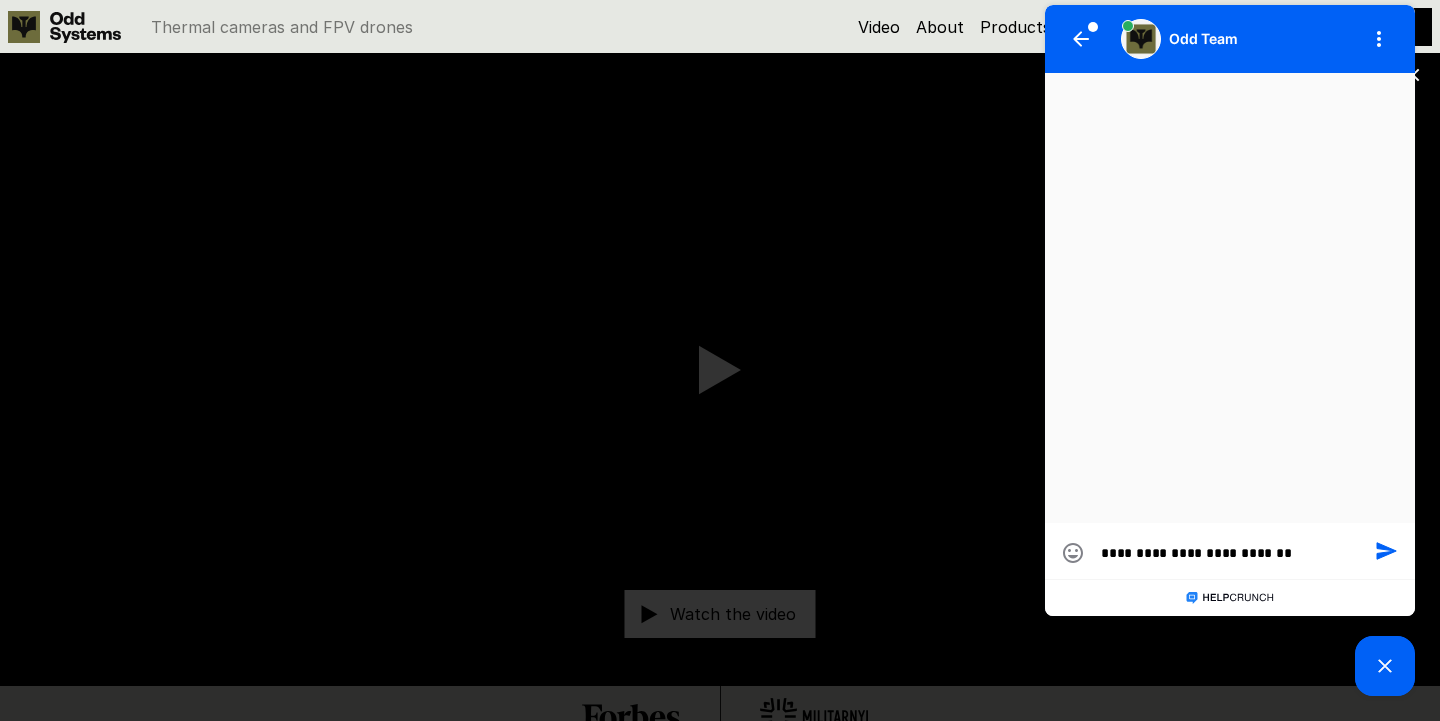type on "**********" 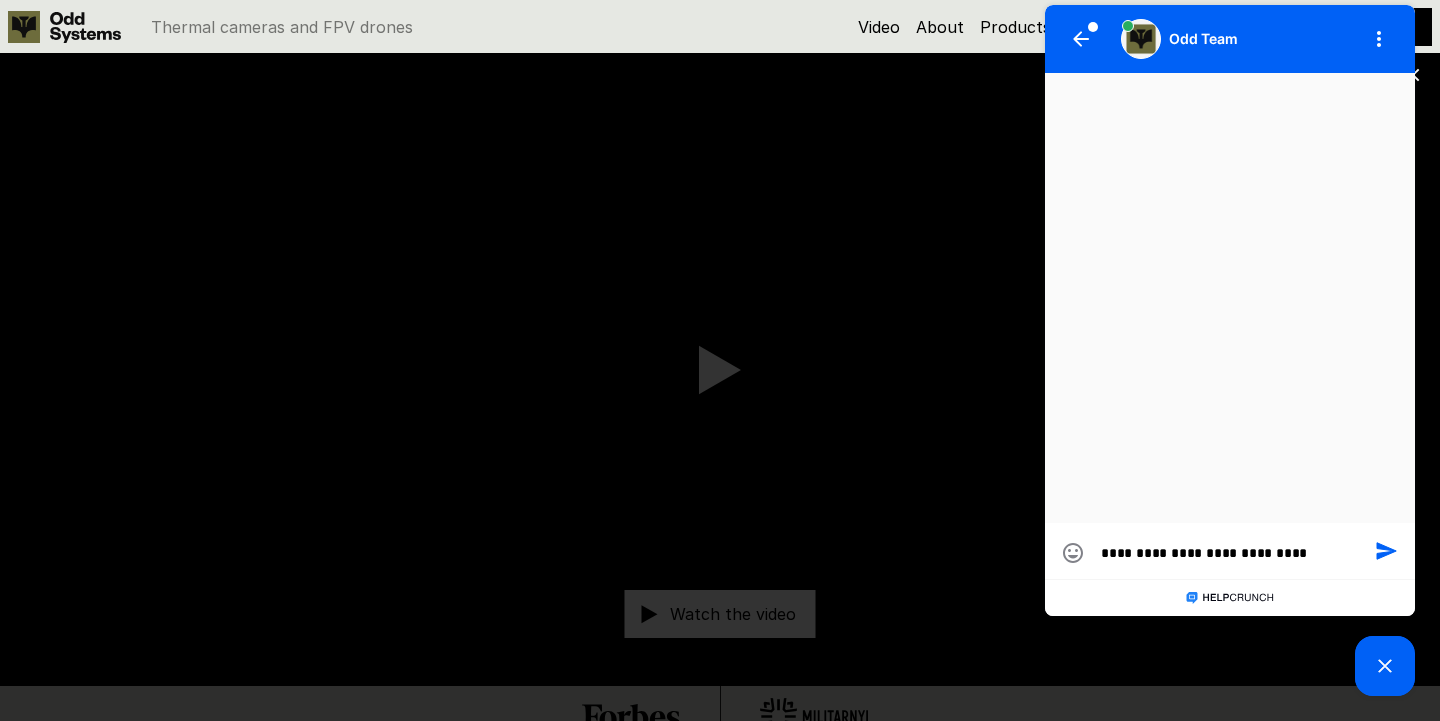 type on "**********" 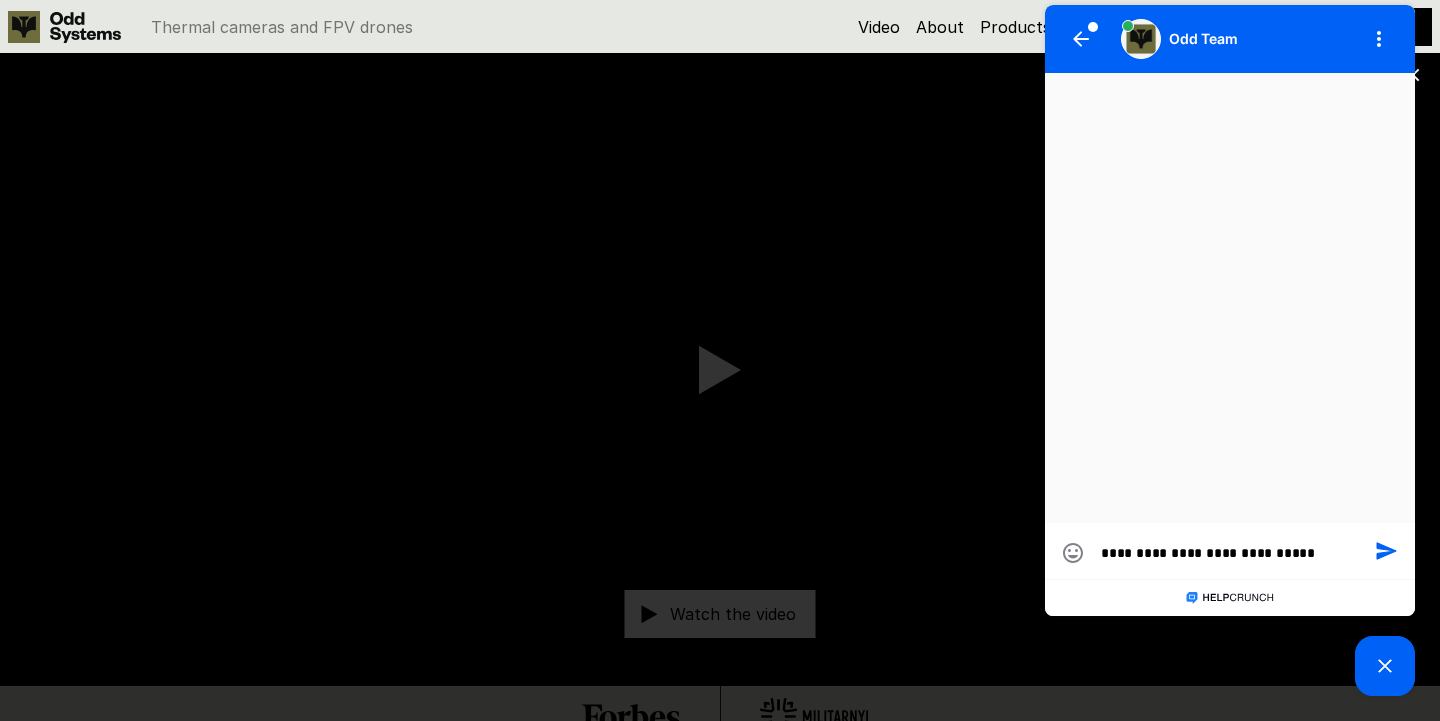 type on "**********" 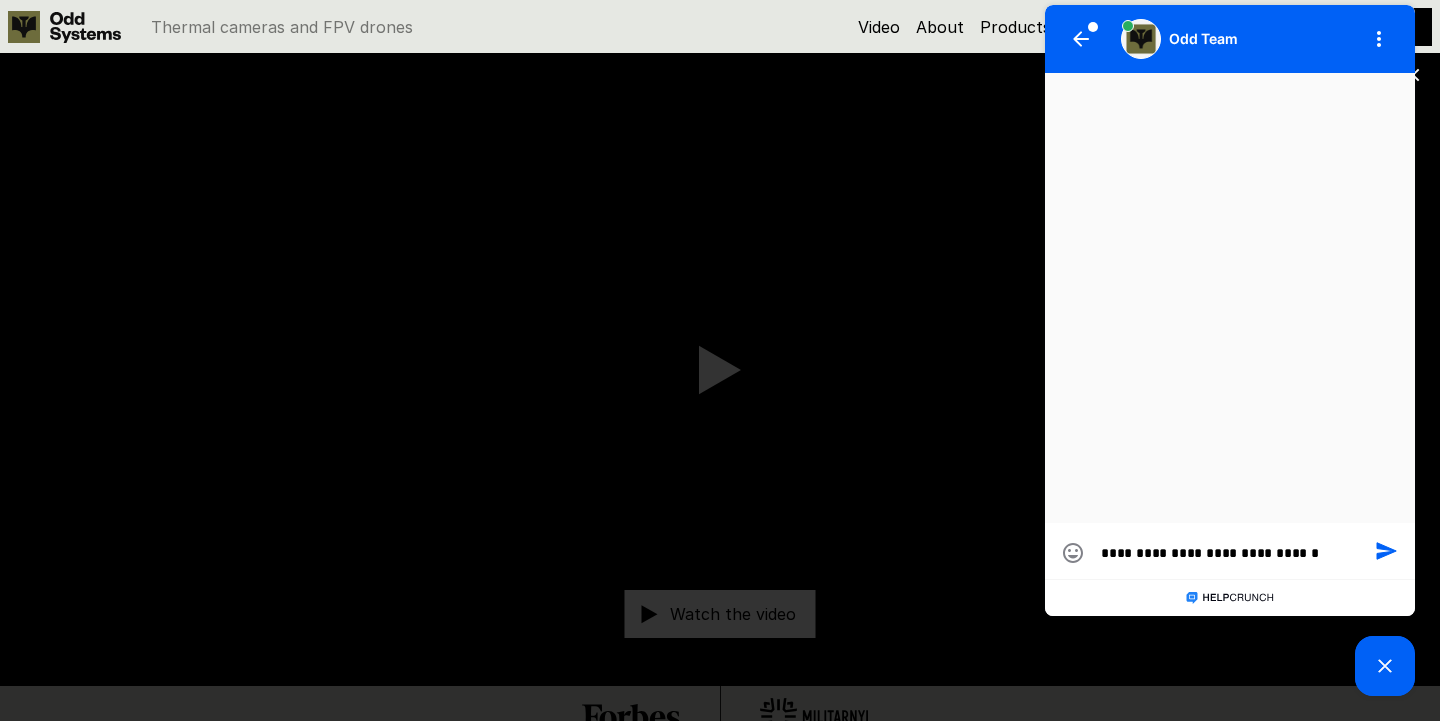 type on "**********" 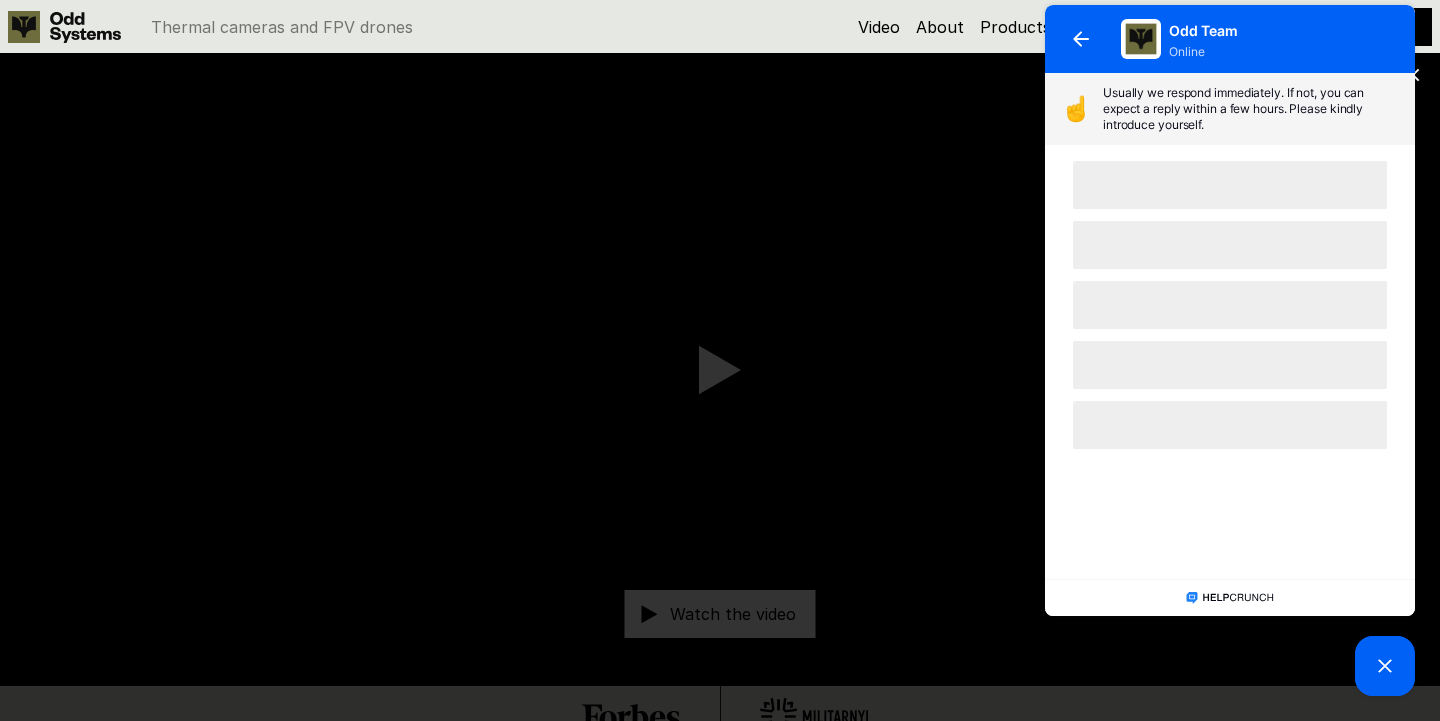 click at bounding box center (1385, 666) 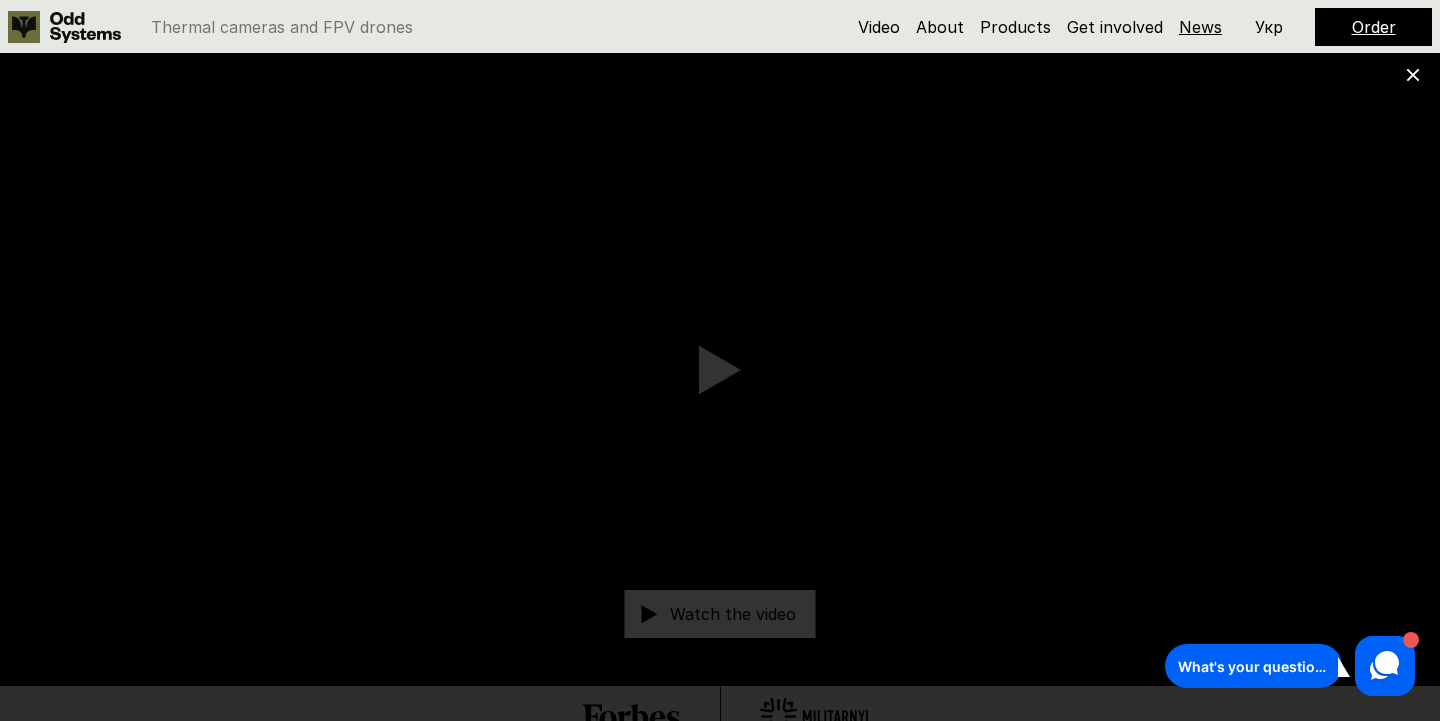 click on "News" at bounding box center (1200, 27) 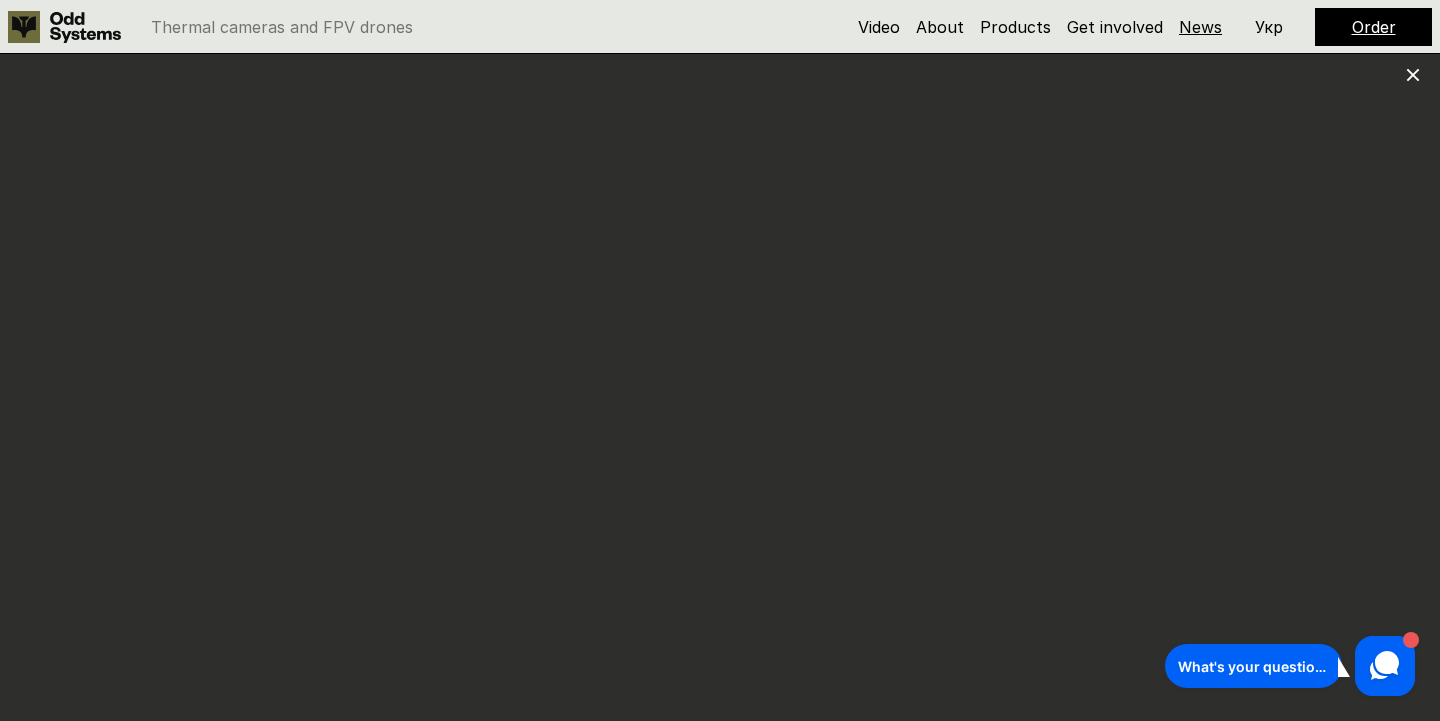 scroll, scrollTop: 9645, scrollLeft: 0, axis: vertical 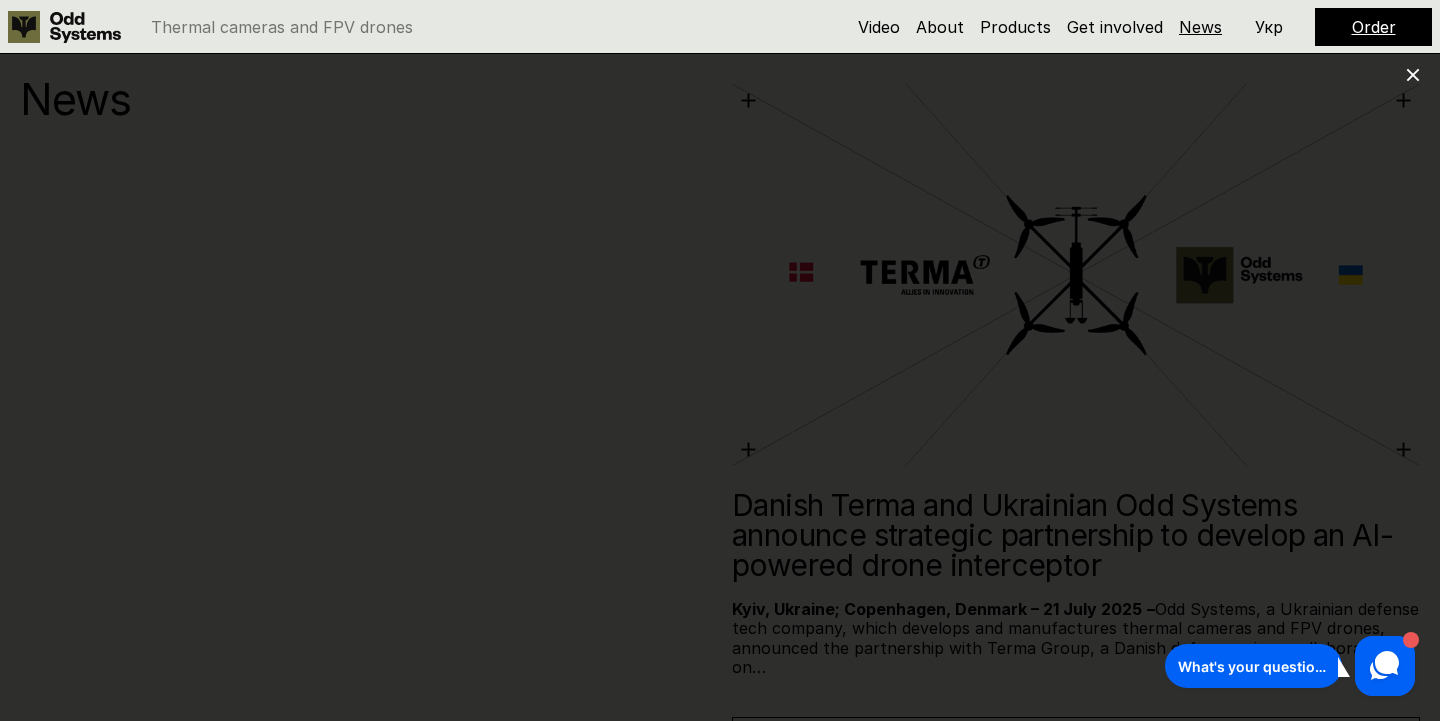 click on "News" at bounding box center (1200, 27) 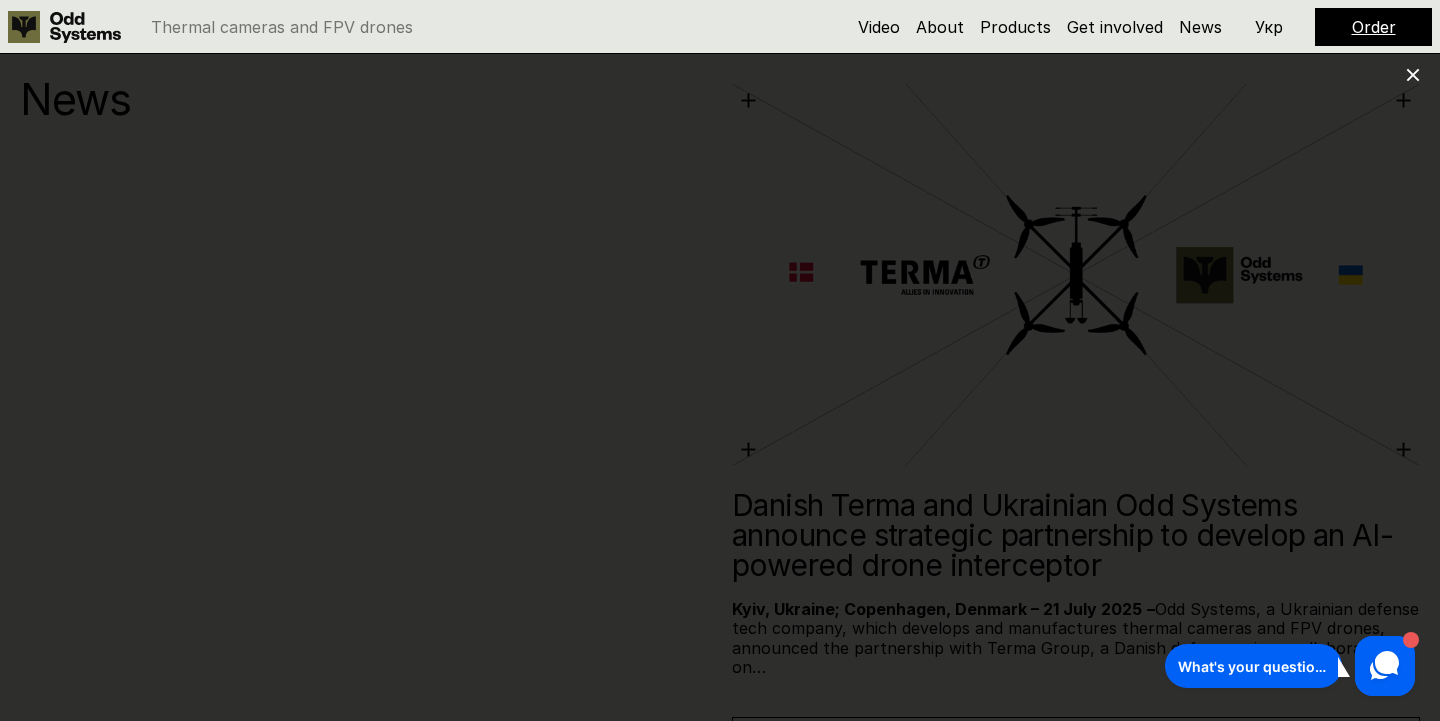 click 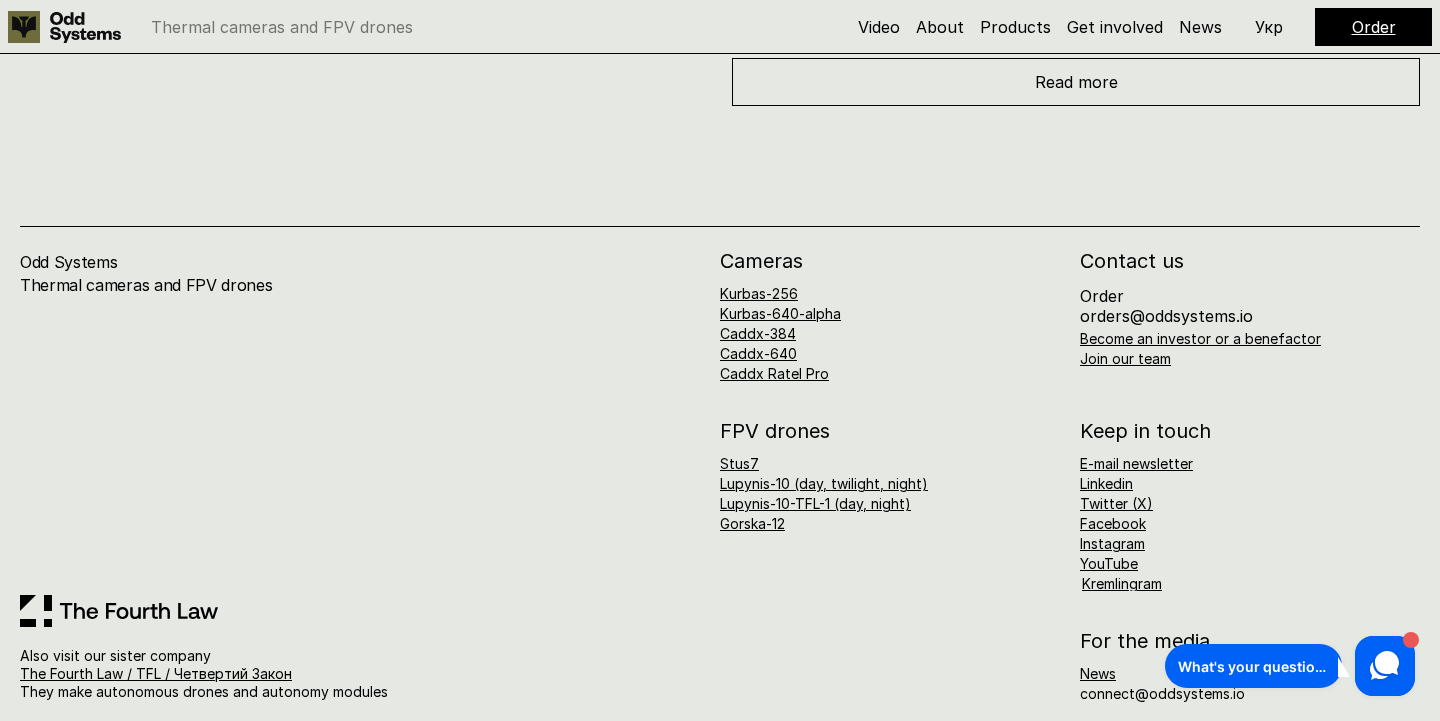 scroll, scrollTop: 10303, scrollLeft: 0, axis: vertical 